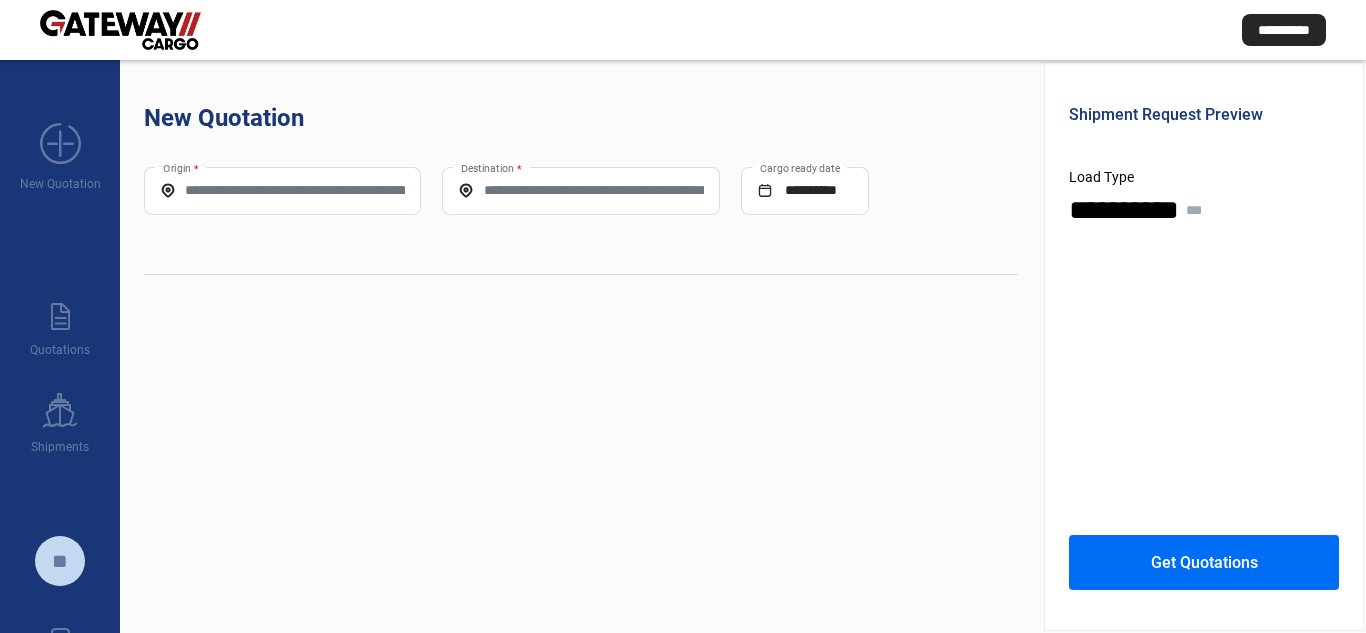 scroll, scrollTop: 0, scrollLeft: 0, axis: both 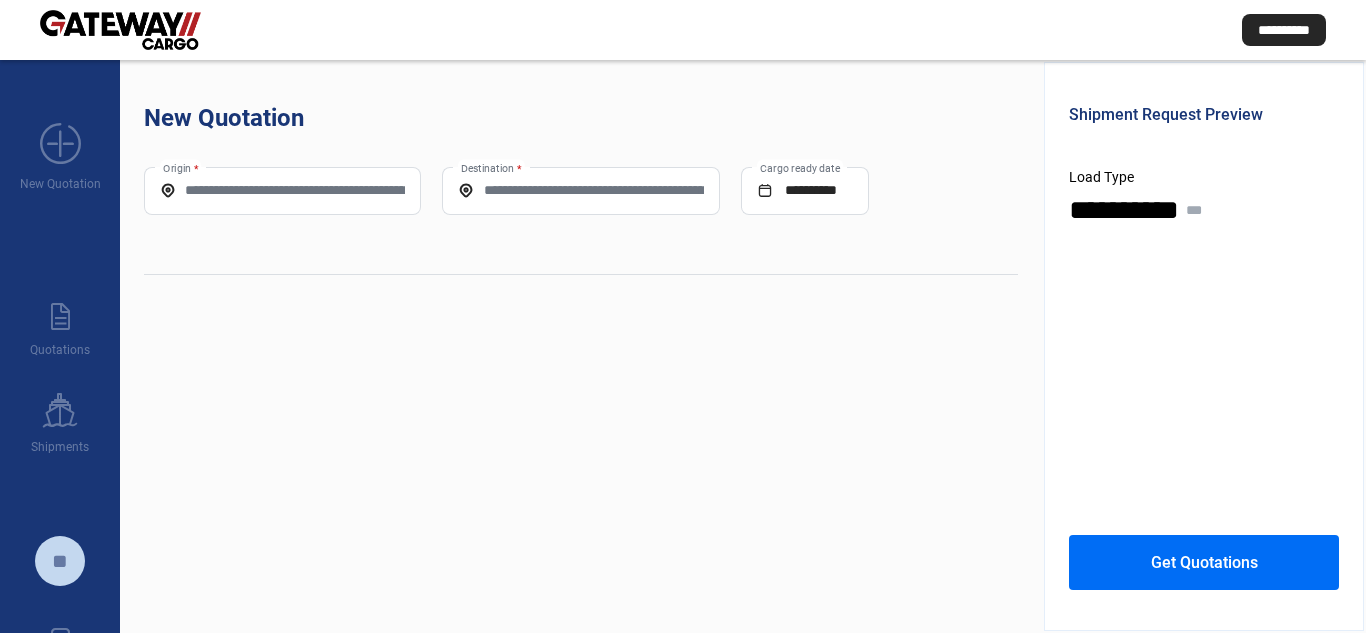 click on "Origin *" 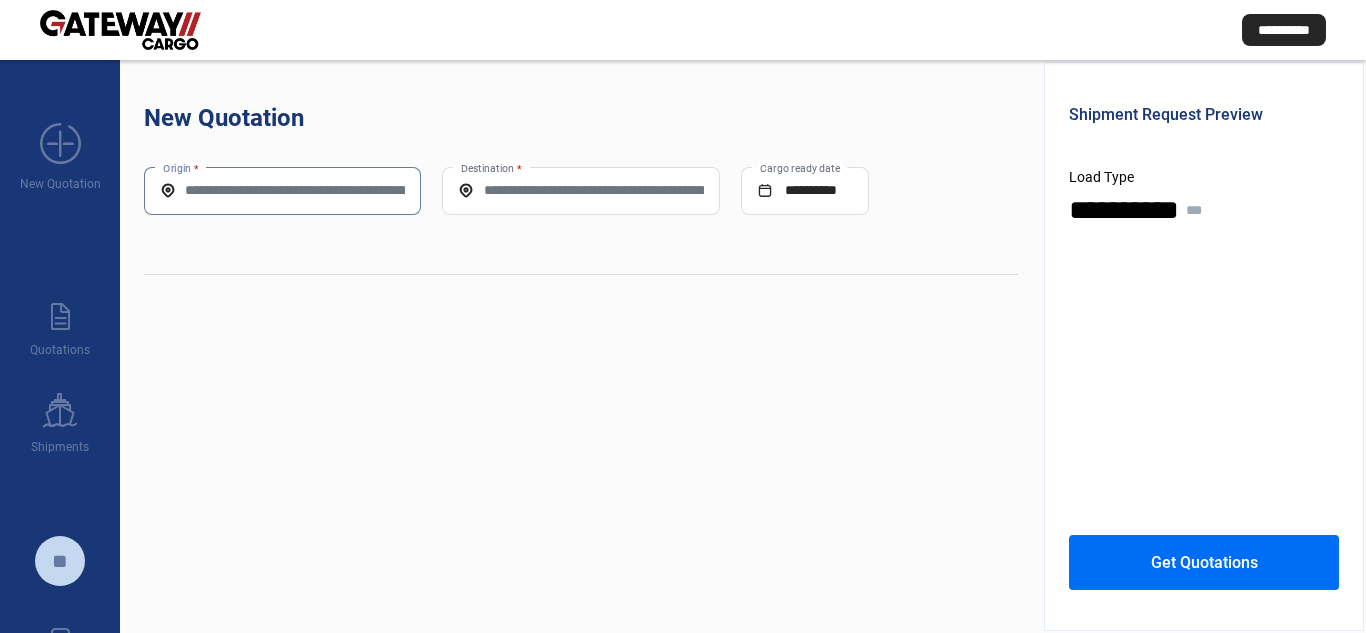 paste on "**********" 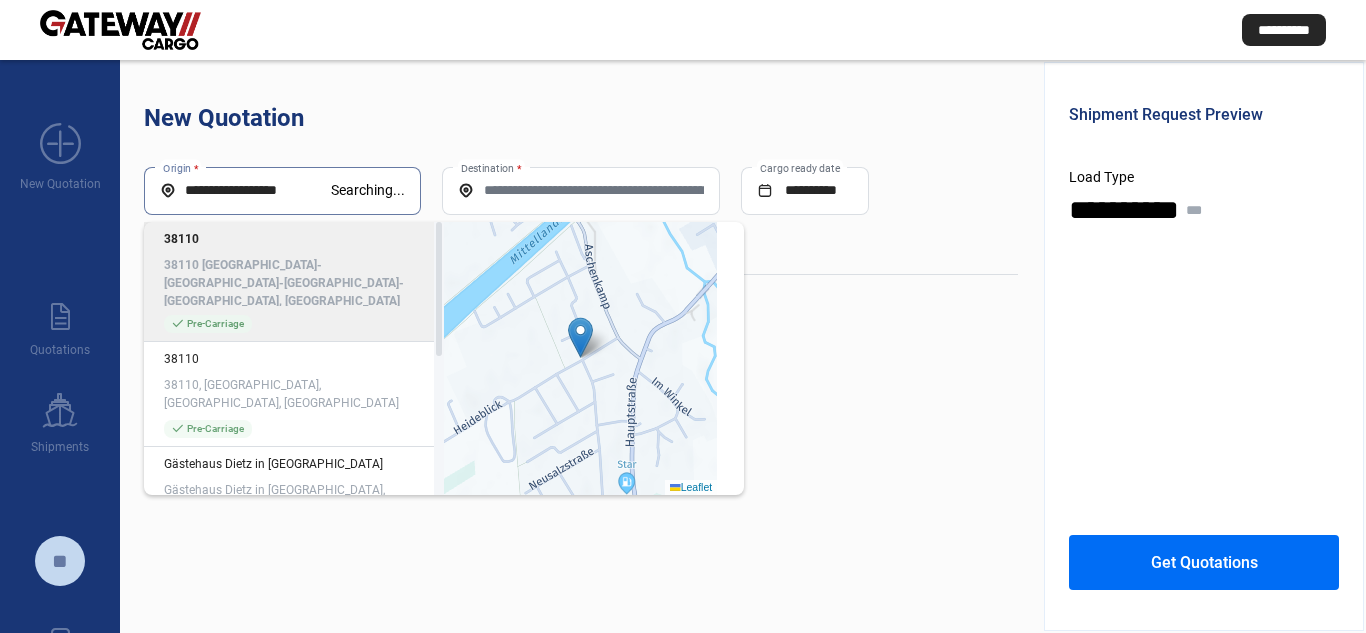 click on "**********" 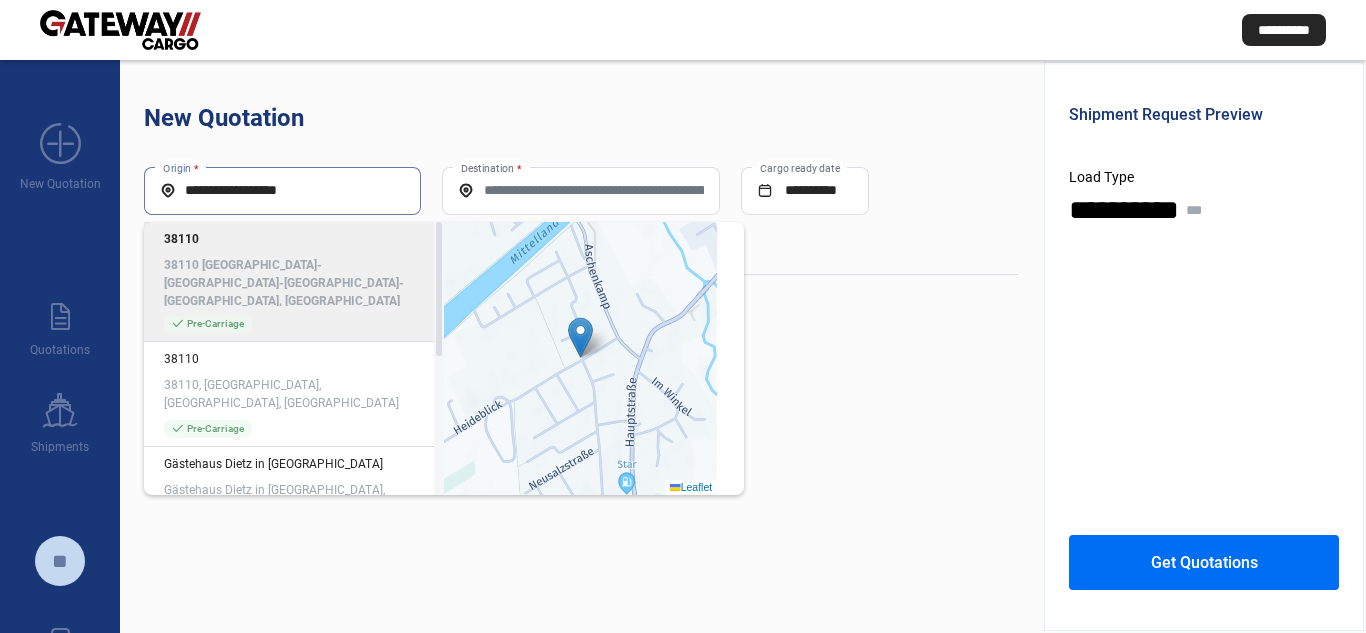 click on "**********" at bounding box center (282, 190) 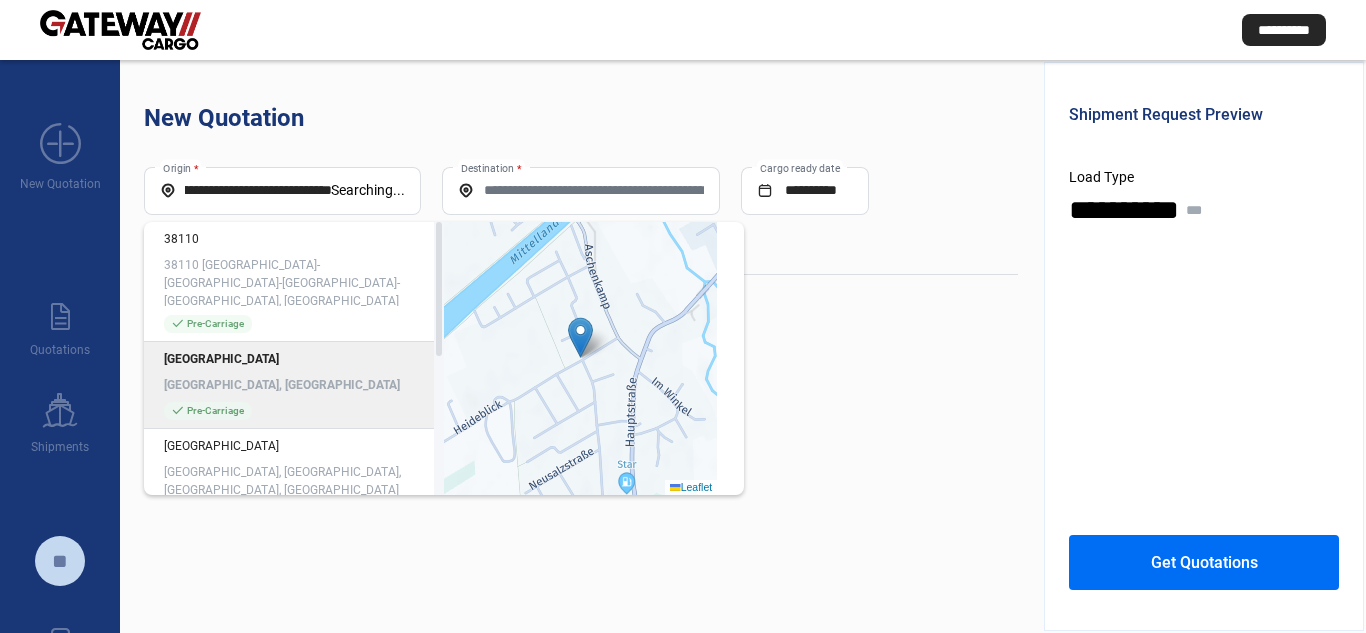 scroll, scrollTop: 0, scrollLeft: 0, axis: both 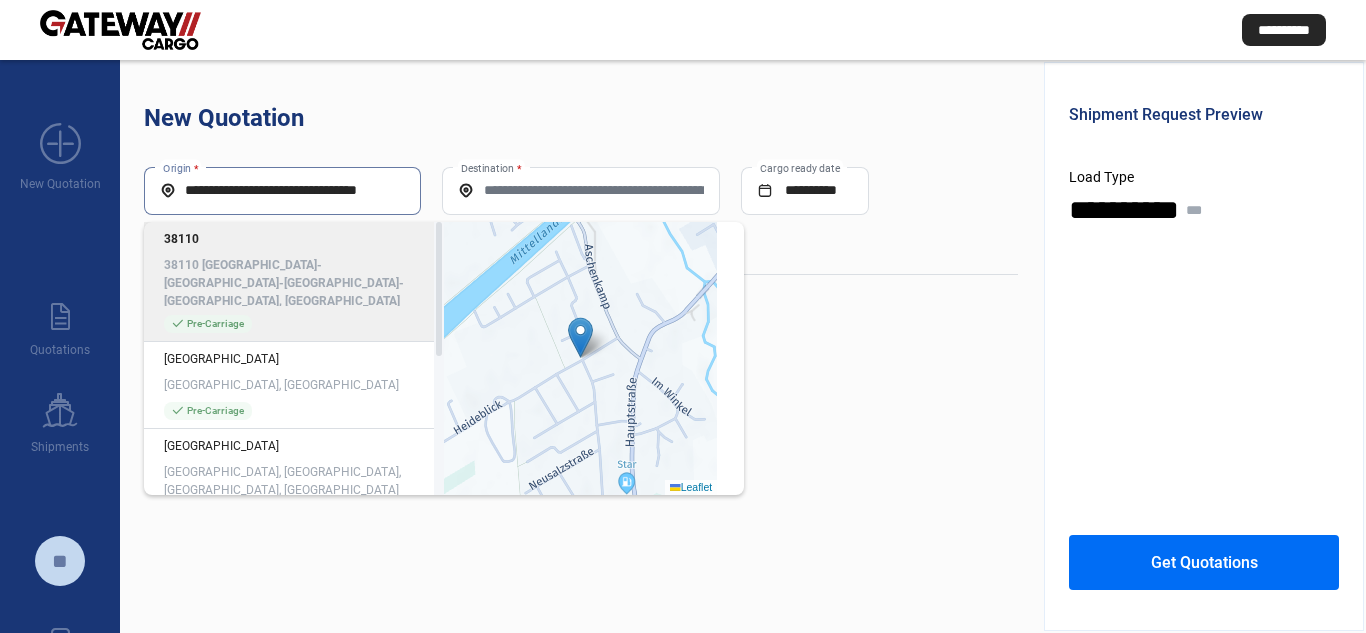 click on "**********" at bounding box center (282, 190) 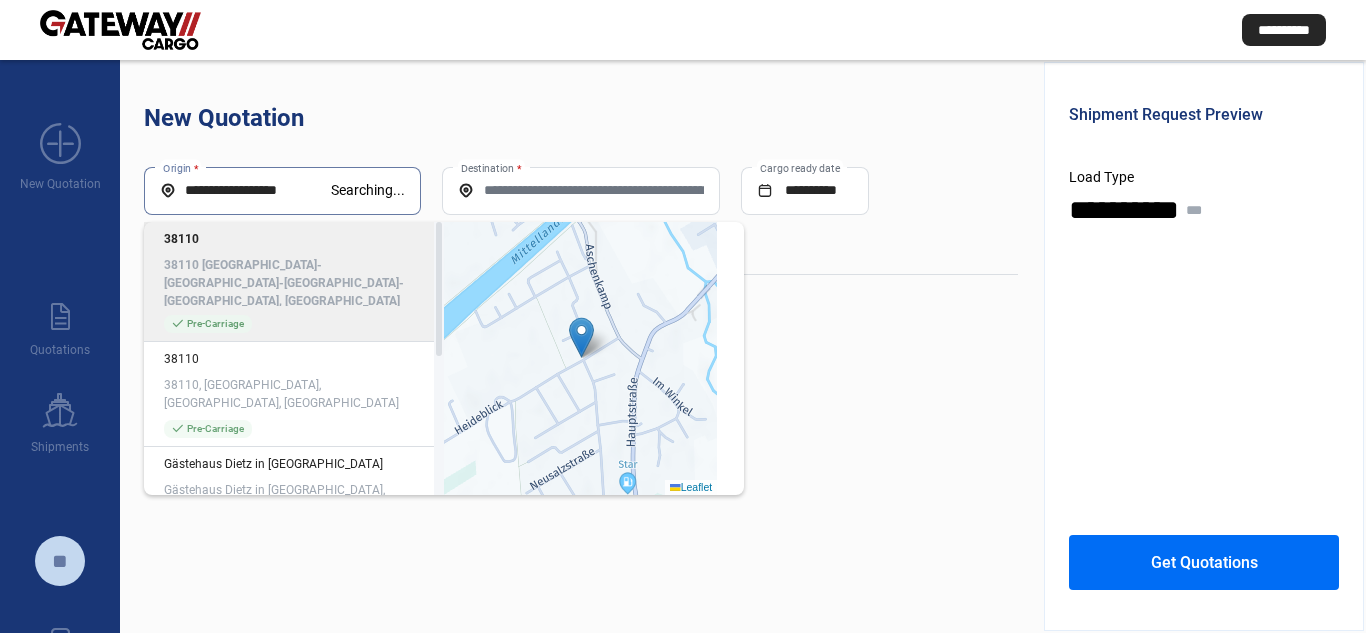 click on "**********" 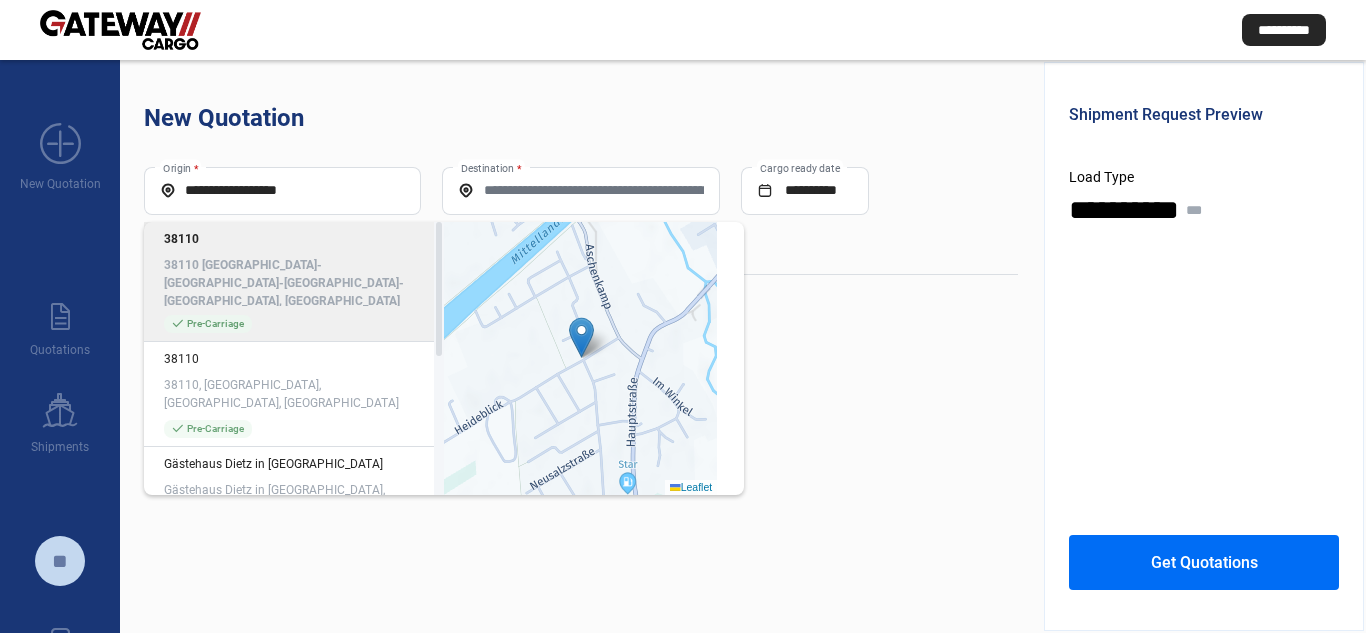click on "**********" 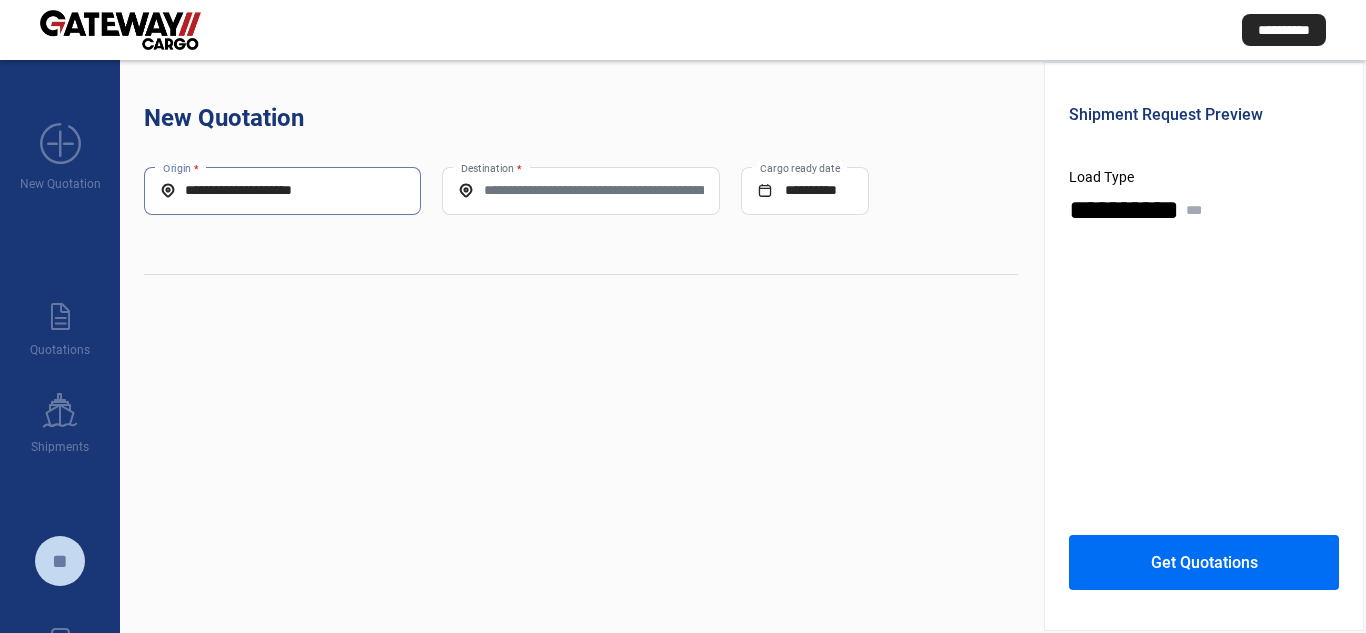 click on "**********" at bounding box center [282, 190] 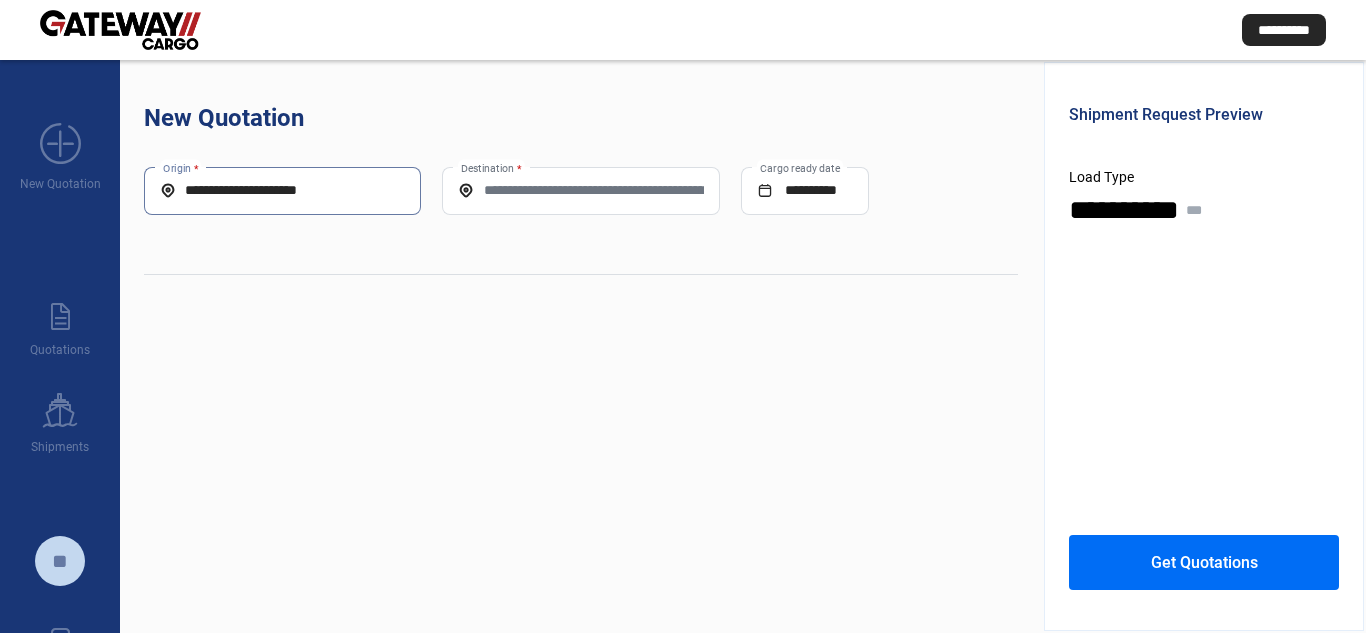 paste on "**********" 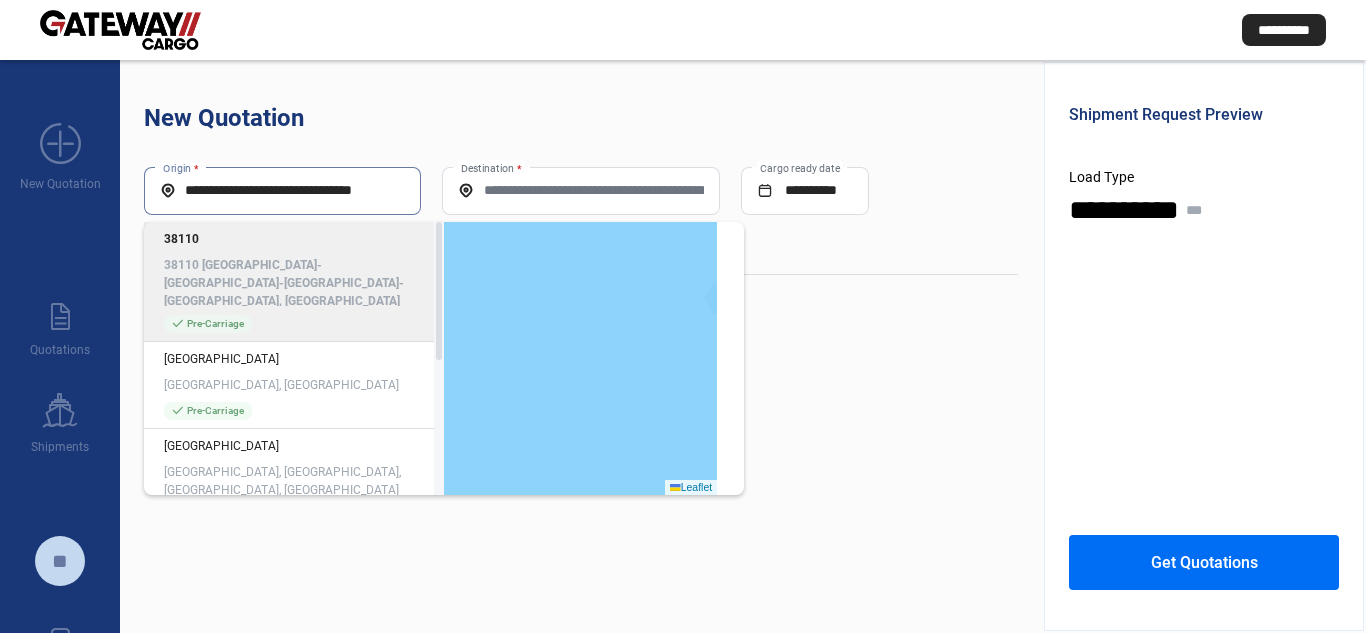 scroll, scrollTop: 0, scrollLeft: 31, axis: horizontal 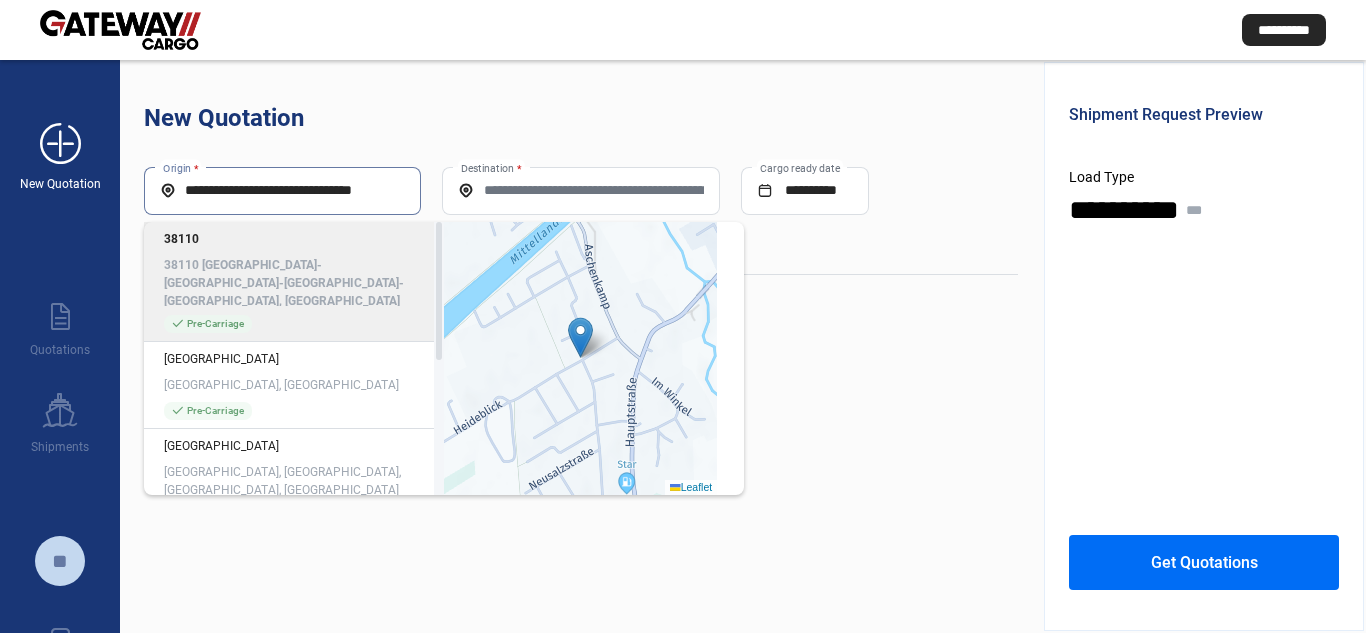 drag, startPoint x: 195, startPoint y: 186, endPoint x: 4, endPoint y: 186, distance: 191 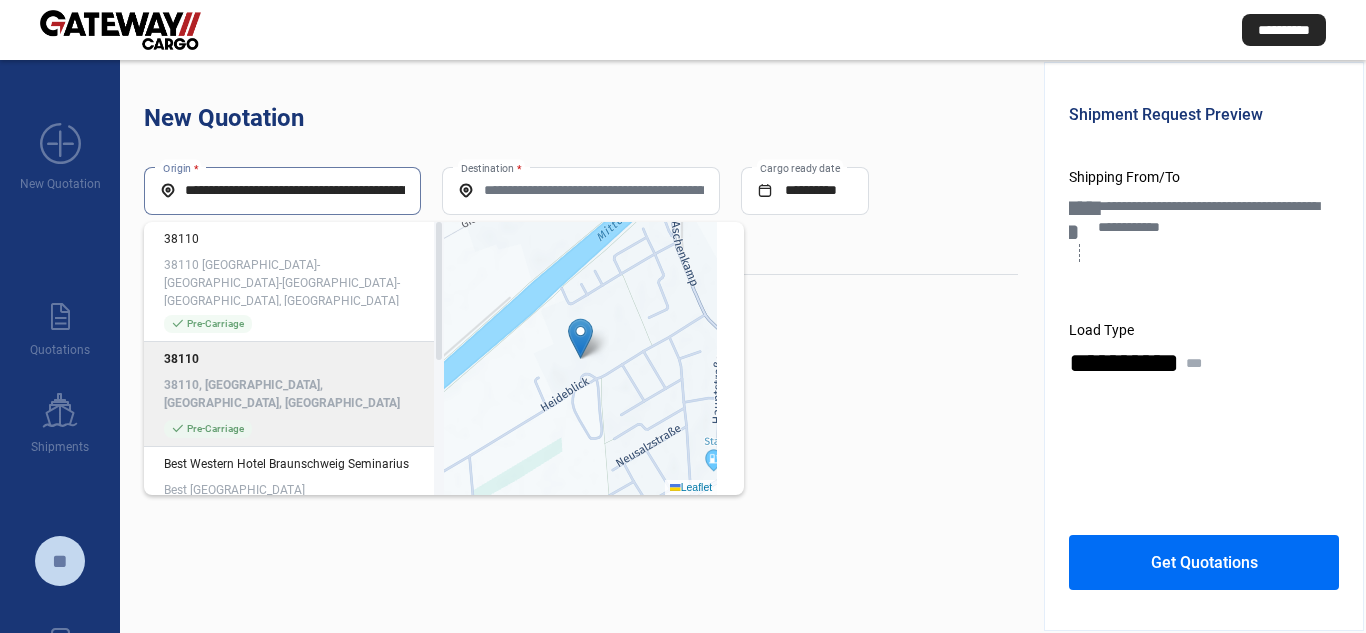 click on "38110, [GEOGRAPHIC_DATA], [GEOGRAPHIC_DATA], [GEOGRAPHIC_DATA]" 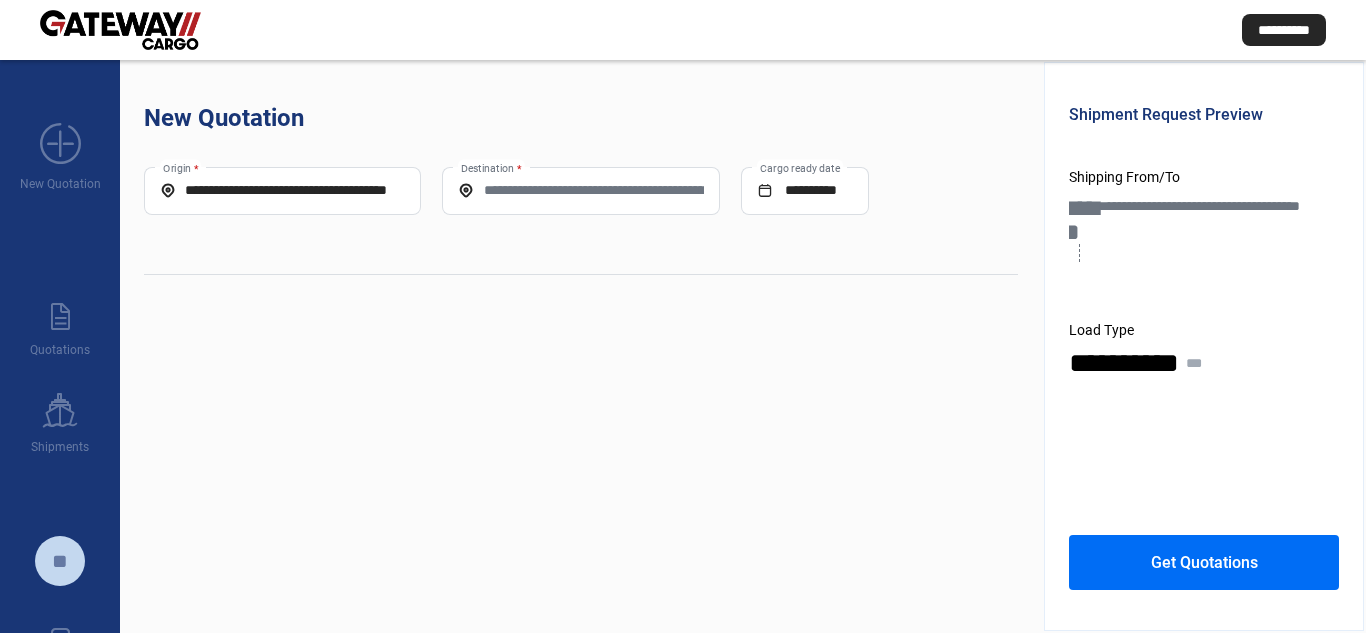 click on "Destination *" at bounding box center [580, 190] 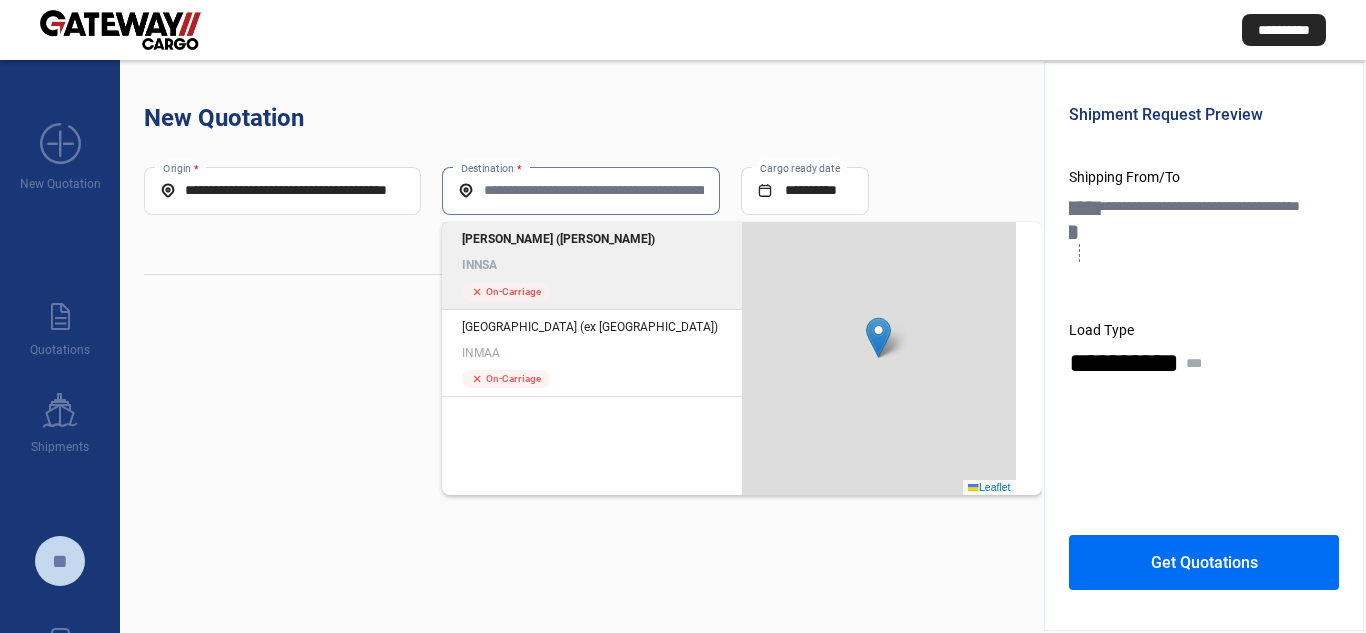 click on "INNSA" 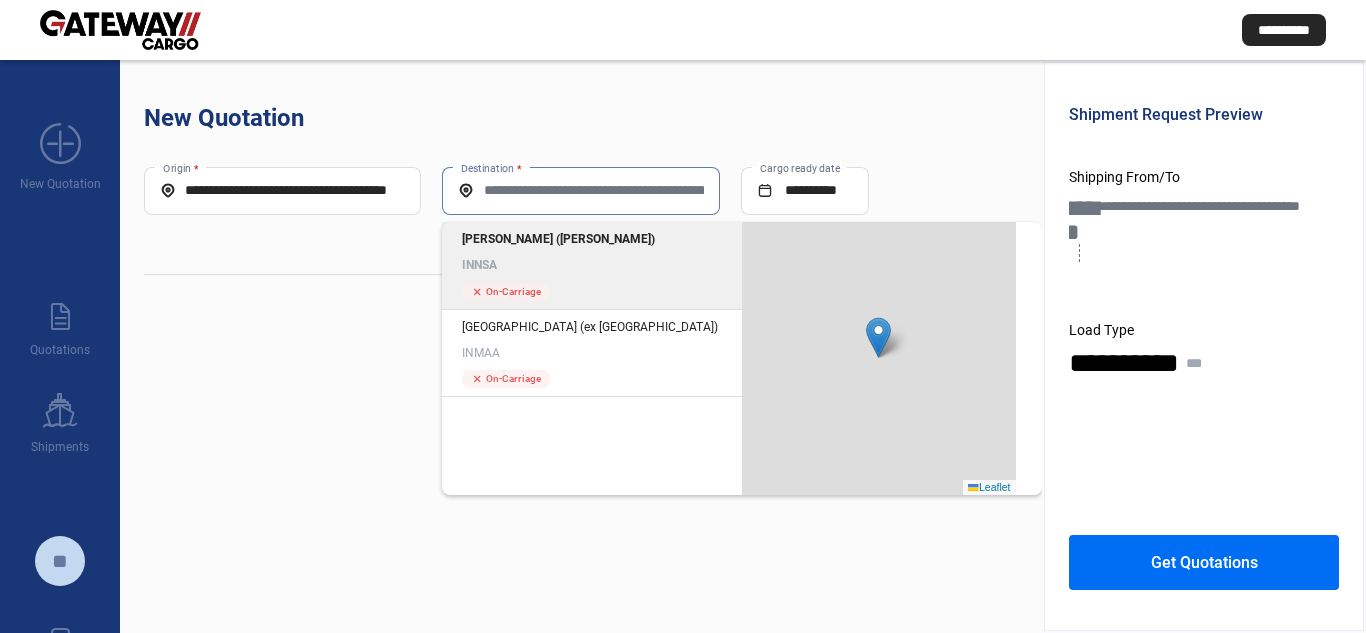 type on "*****" 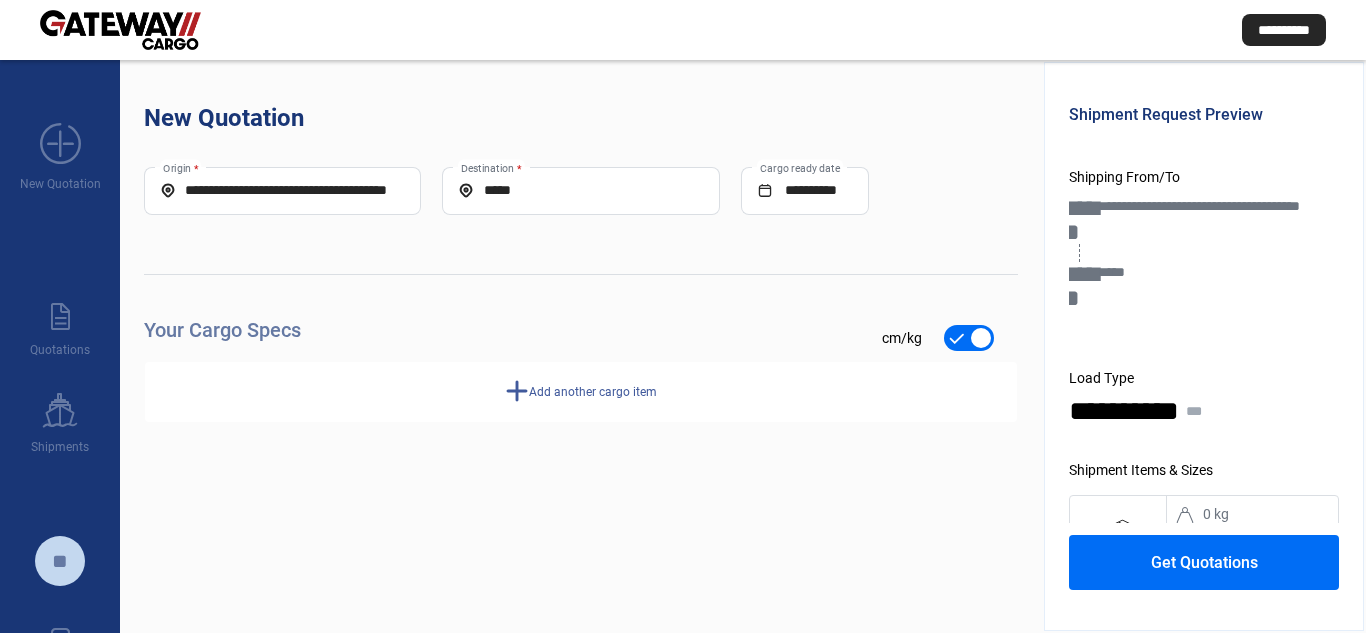 click on "Your Cargo Specs check_mark      cm/kg" 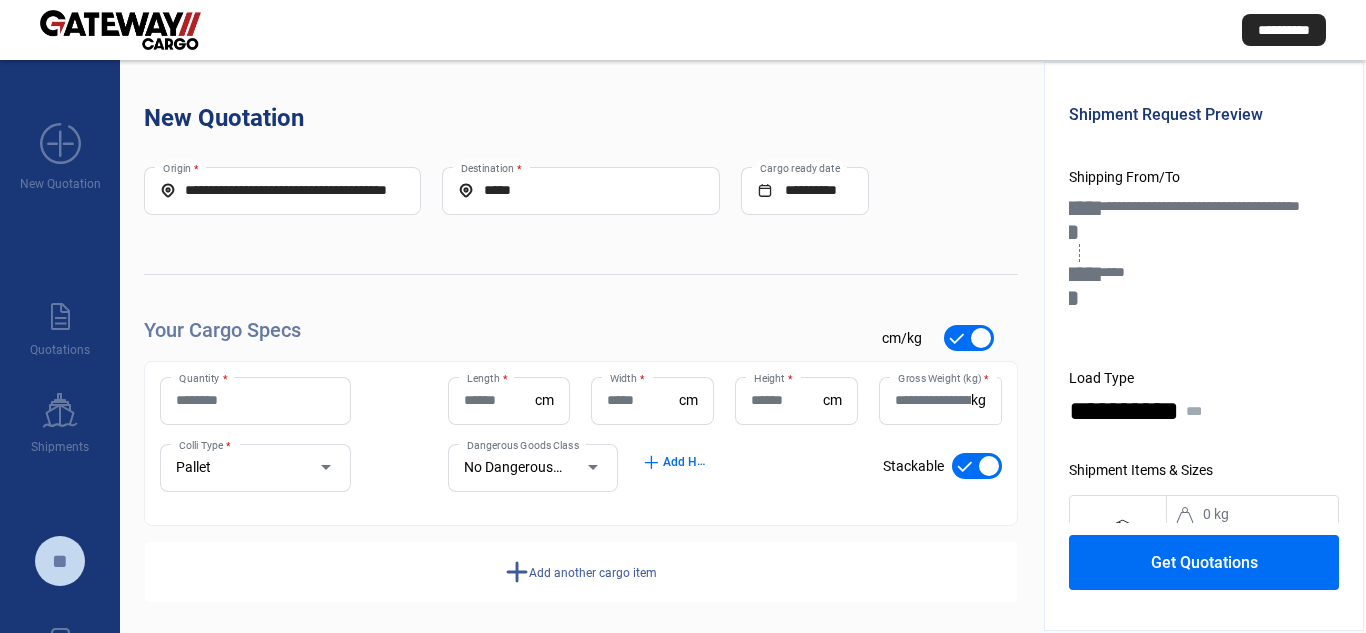 click on "Quantity * Length  * cm Width  * cm Height  * cm Gross Weight (kg)  * kg Pallet Colli Type * No Dangerous Goods Dangerous Goods Class add  Add HS Codes check_mark    Stackable" 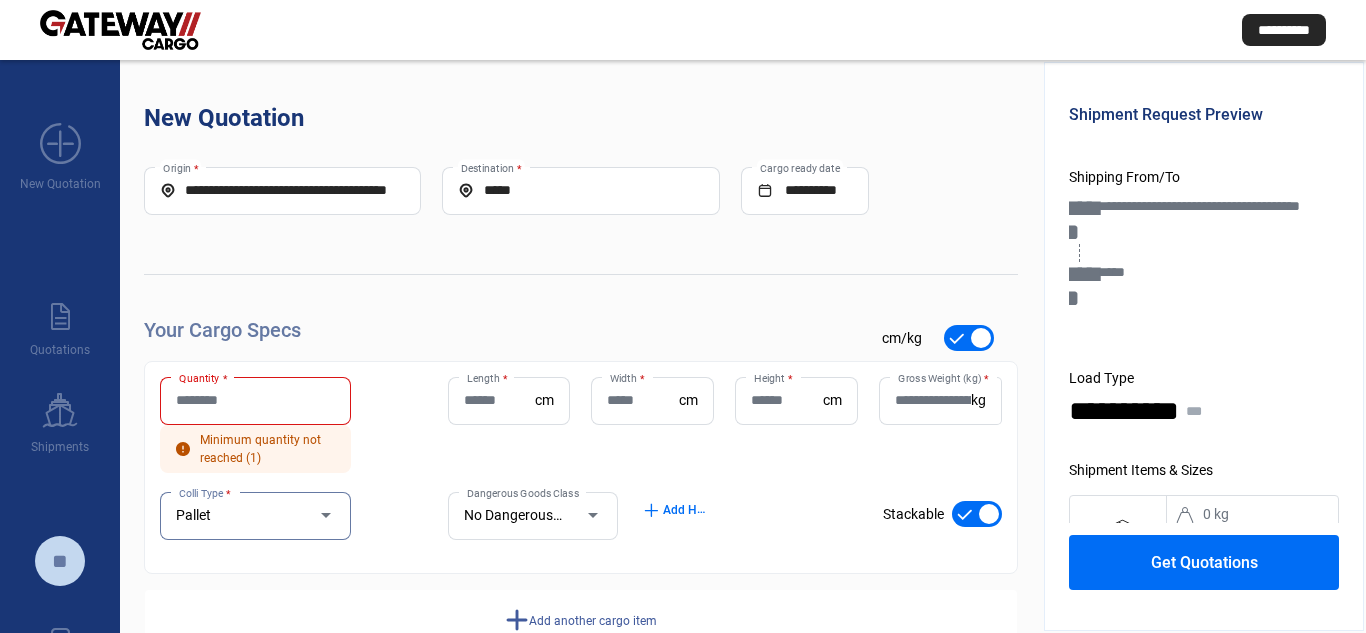 click on "Pallet" at bounding box center (236, 516) 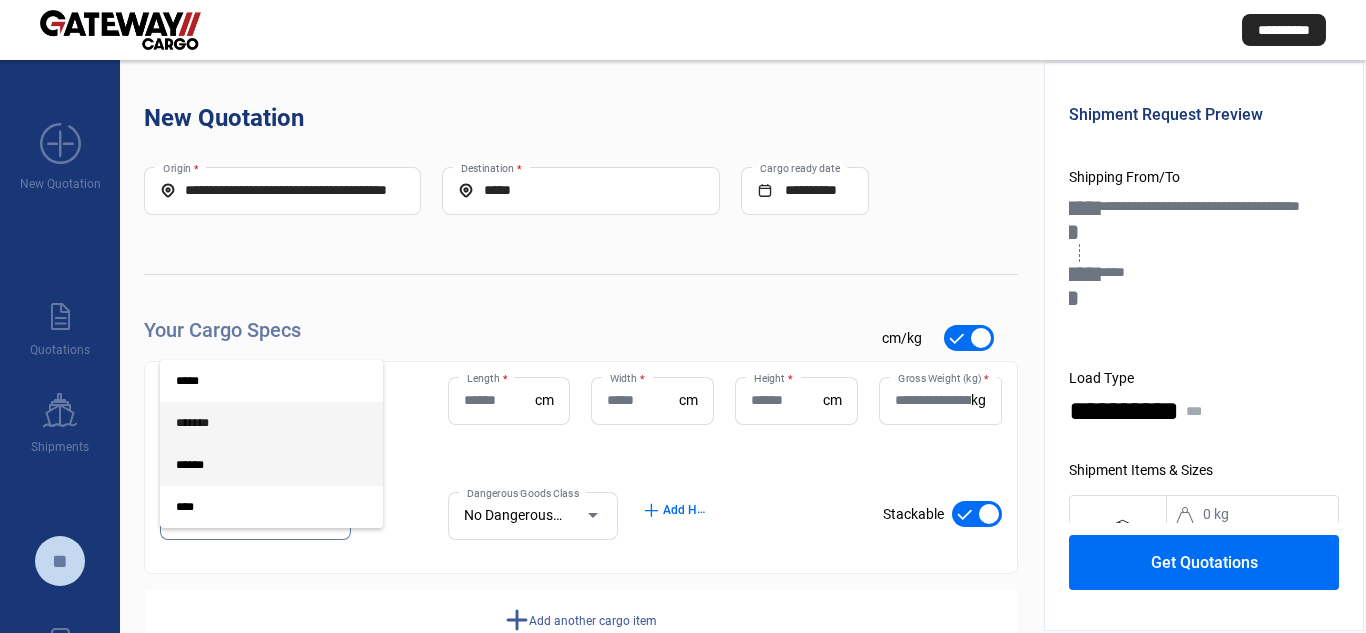 click on "*******" at bounding box center [255, 423] 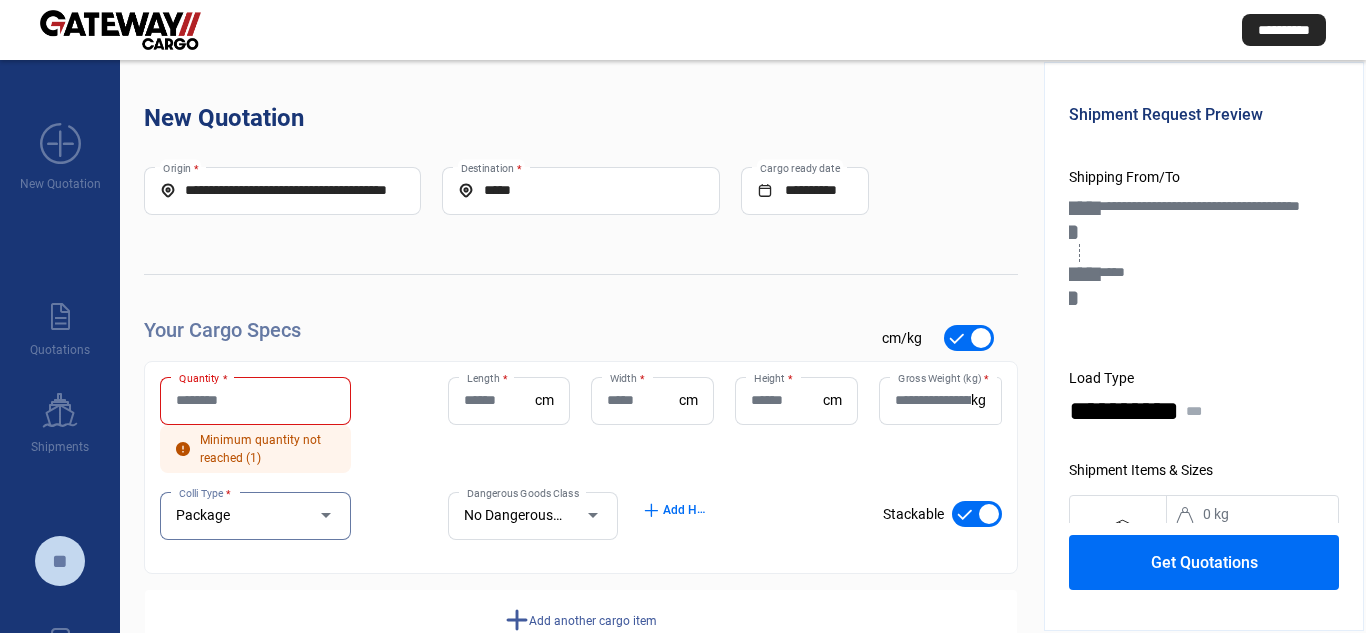 click on "Length  *" 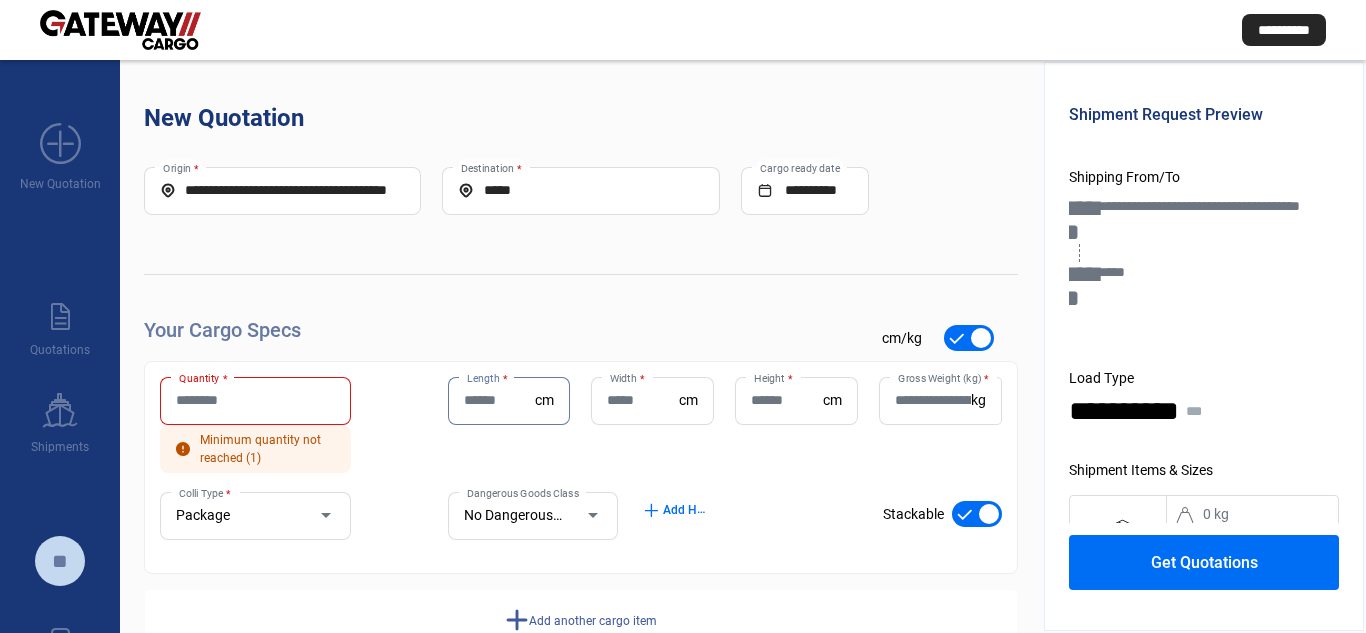 click on "Quantity *" 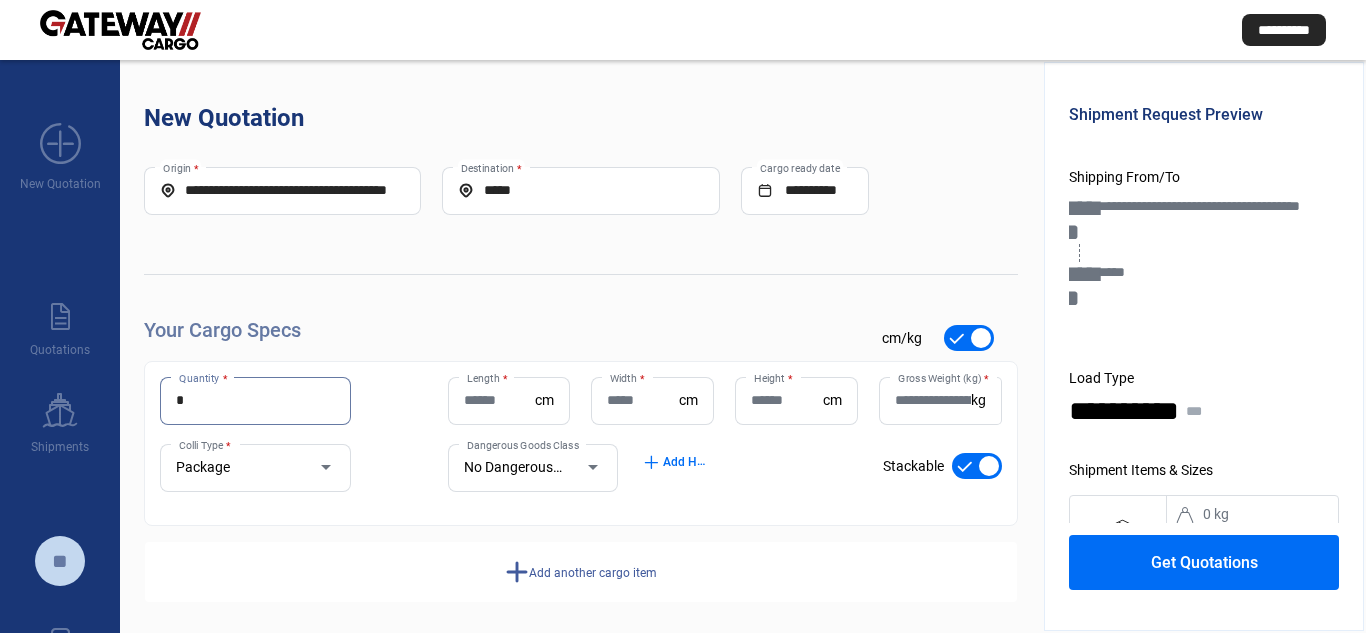 type on "*" 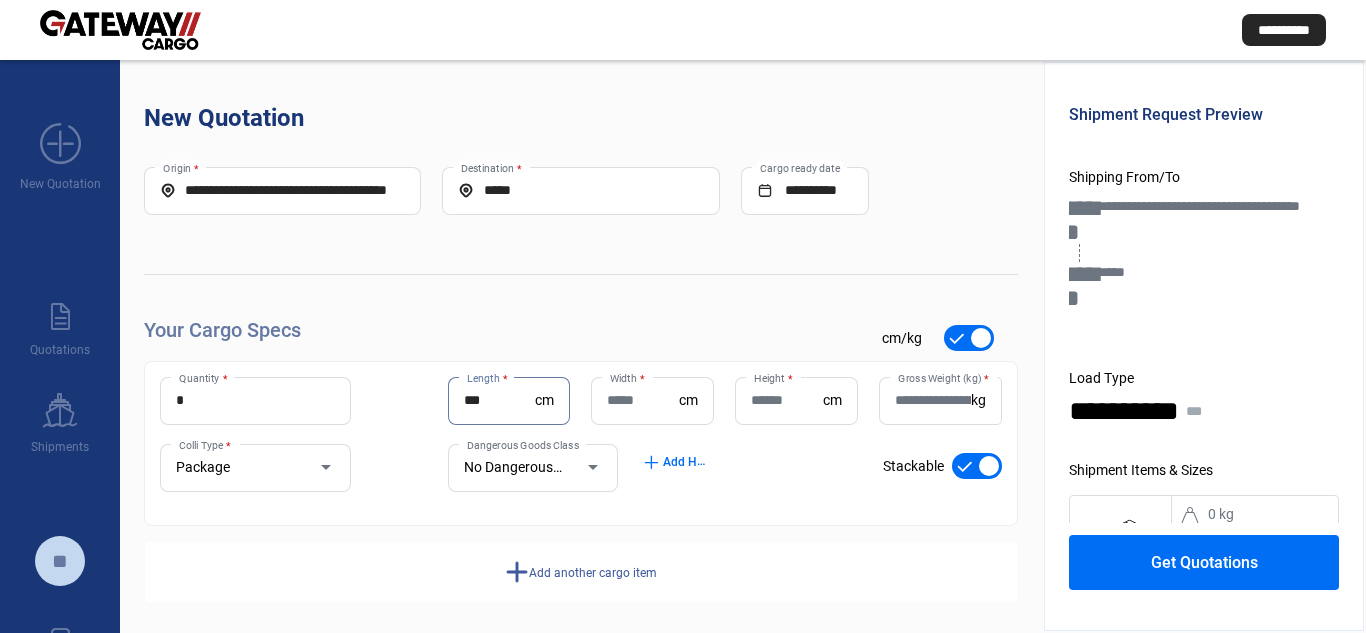 type on "***" 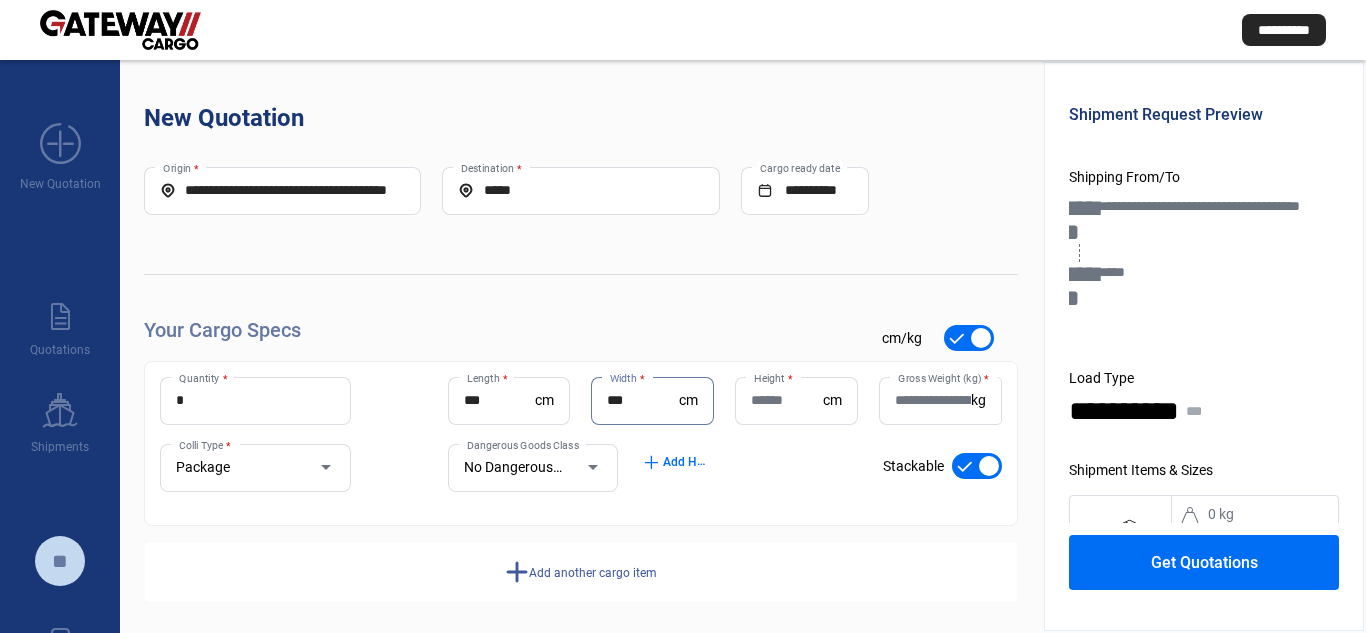 type on "***" 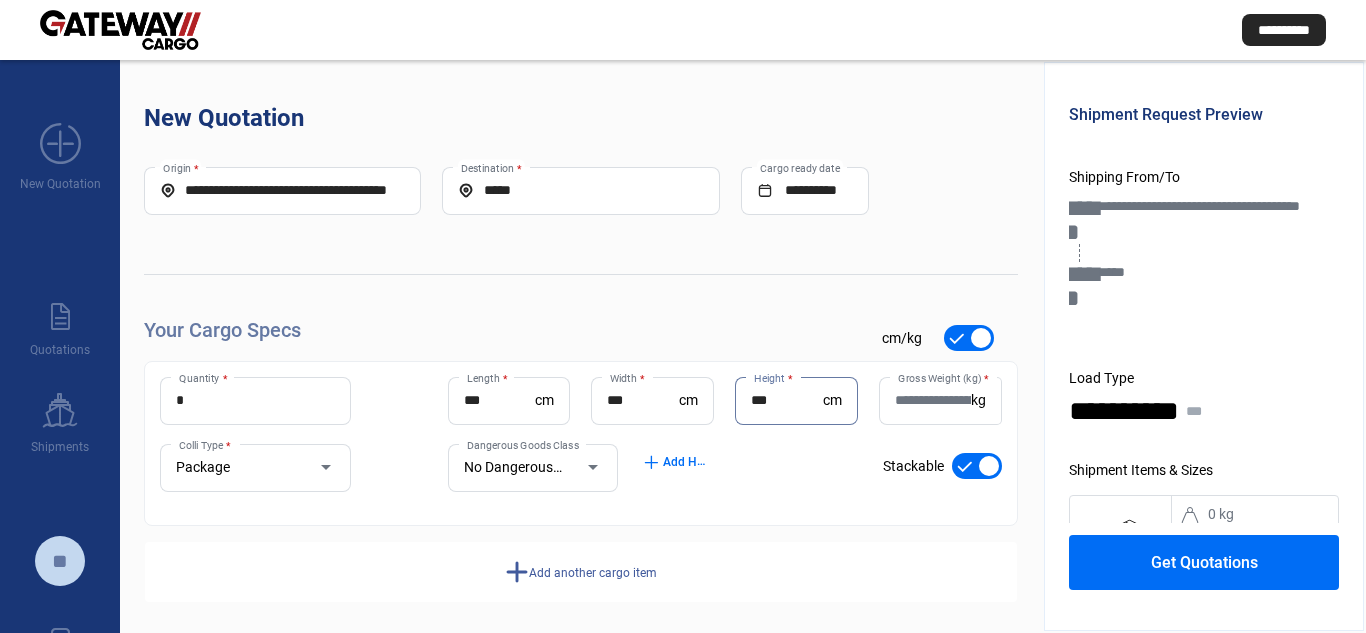 type on "***" 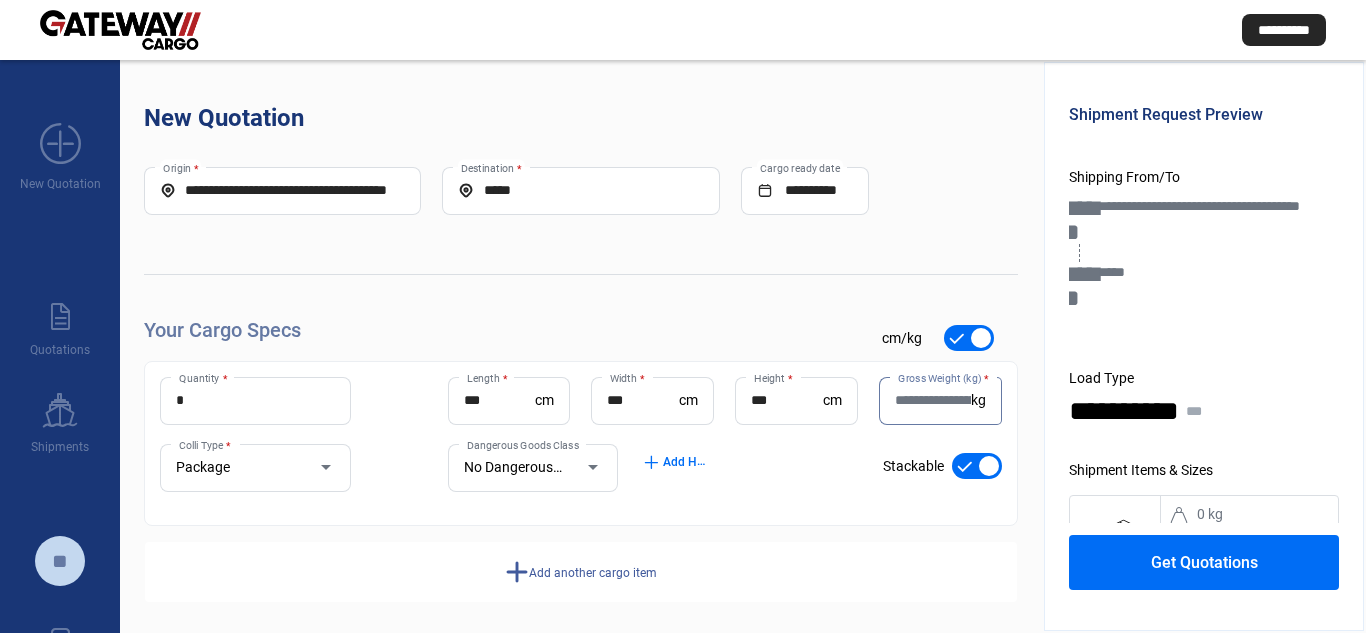 paste on "****" 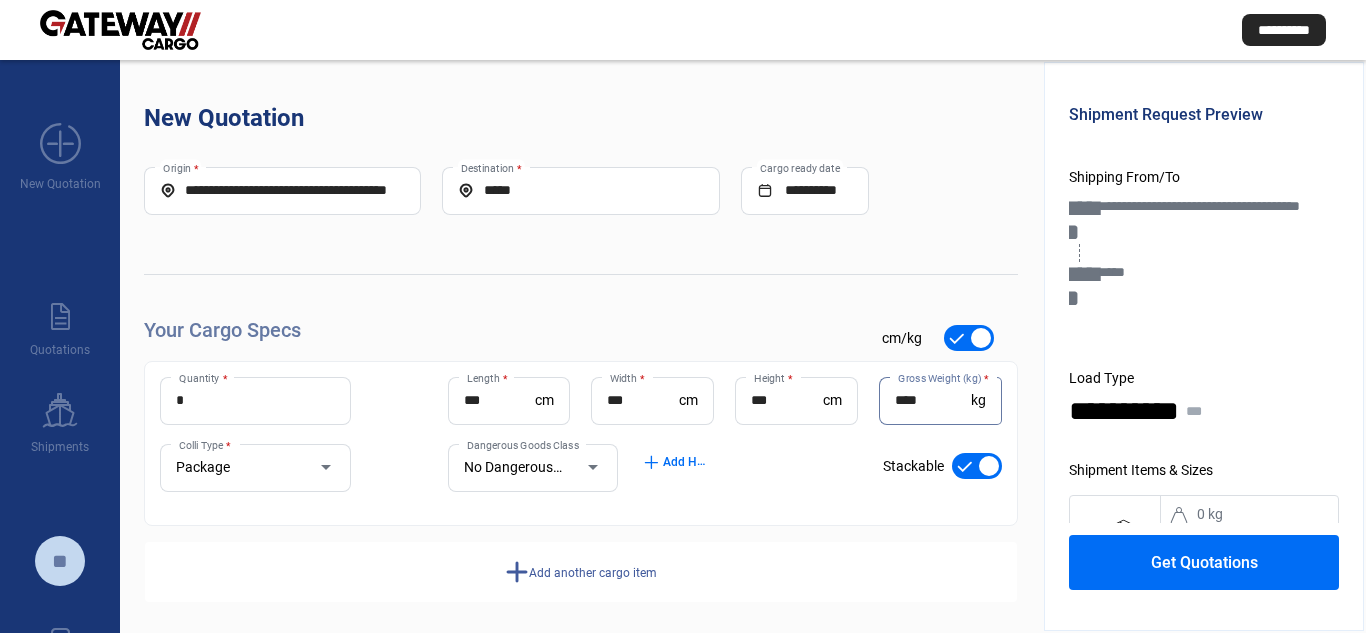 type on "****" 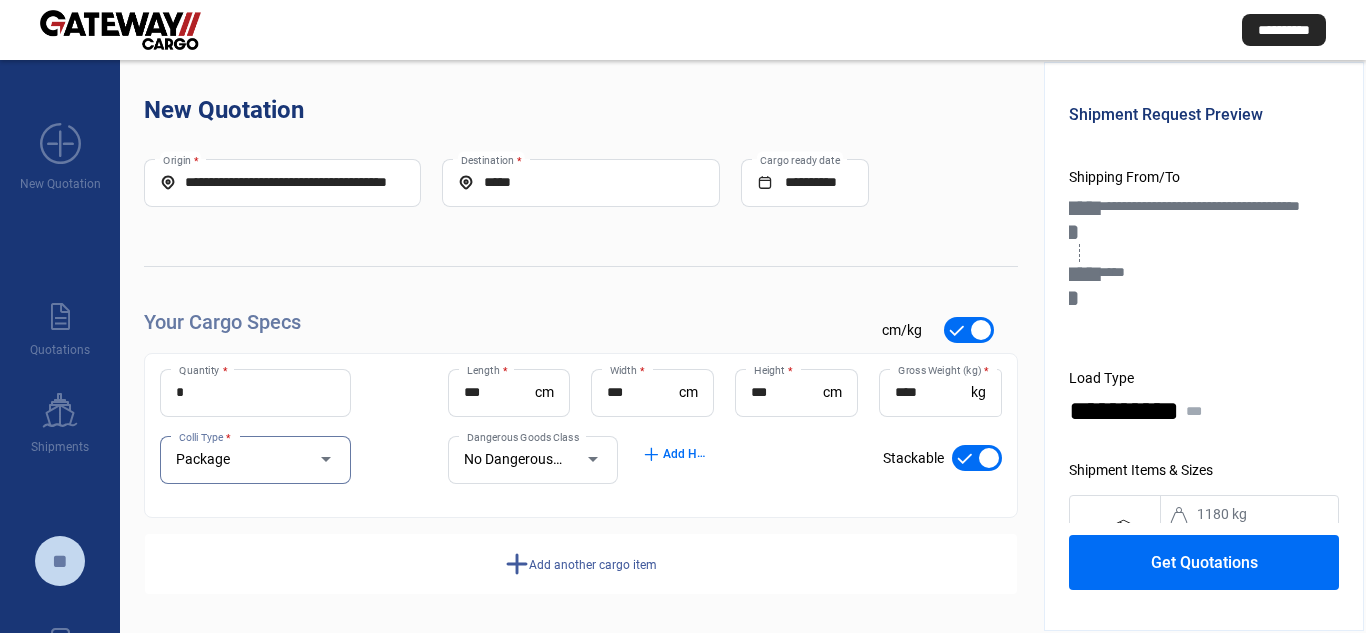 scroll, scrollTop: 10, scrollLeft: 0, axis: vertical 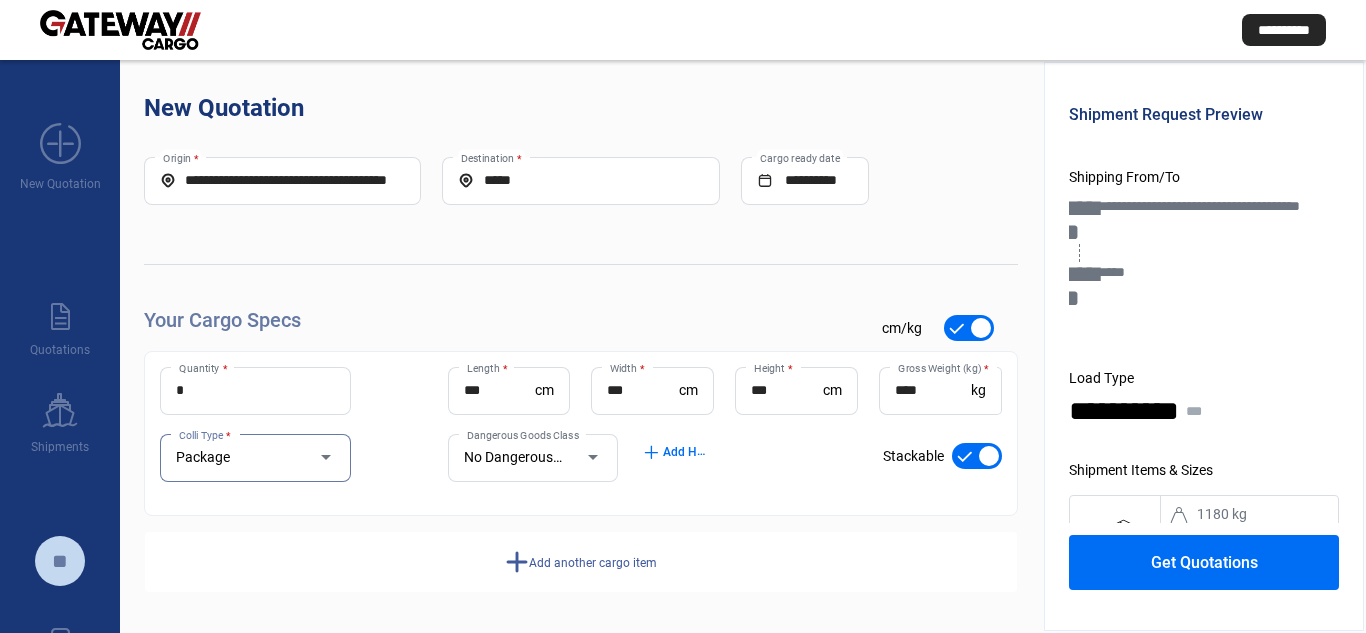 click on "add" 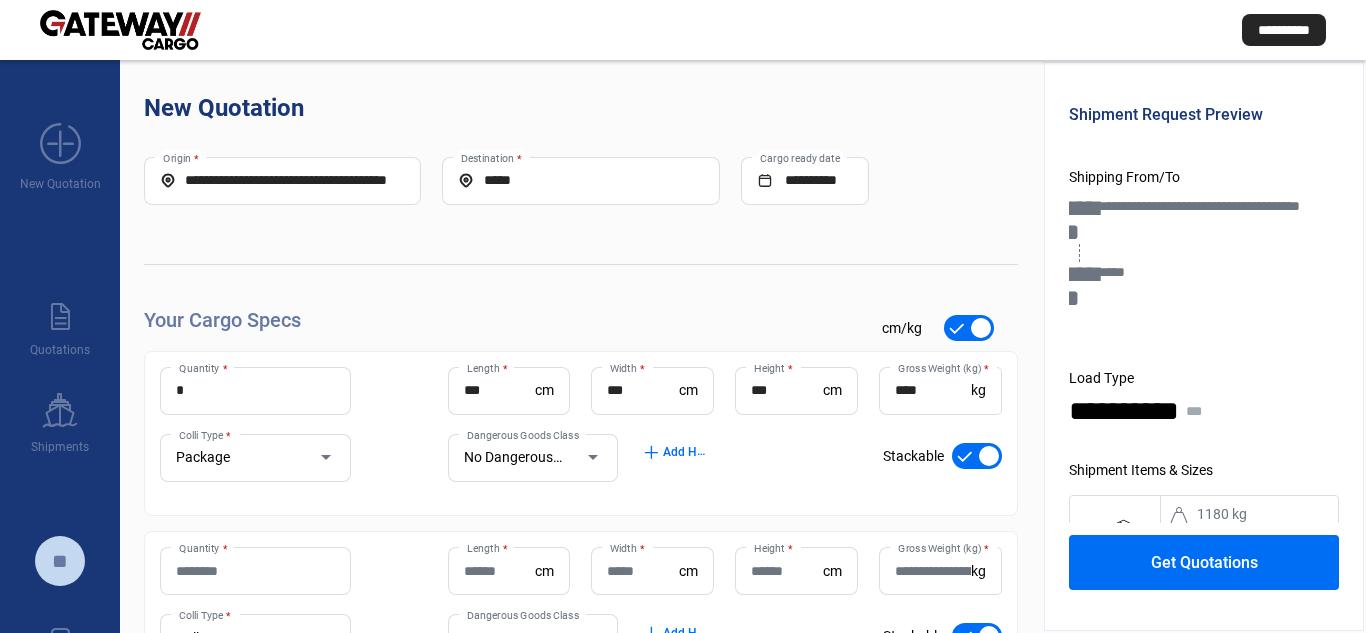 click on "Quantity *" at bounding box center [255, 571] 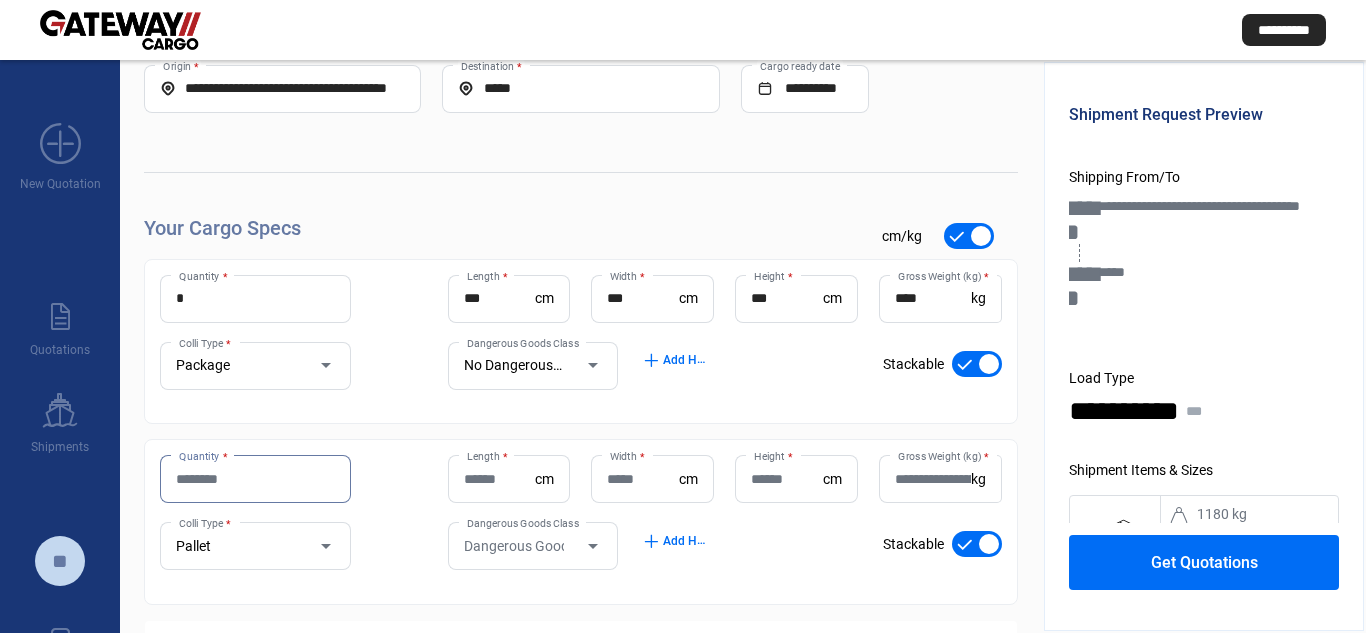 scroll, scrollTop: 191, scrollLeft: 0, axis: vertical 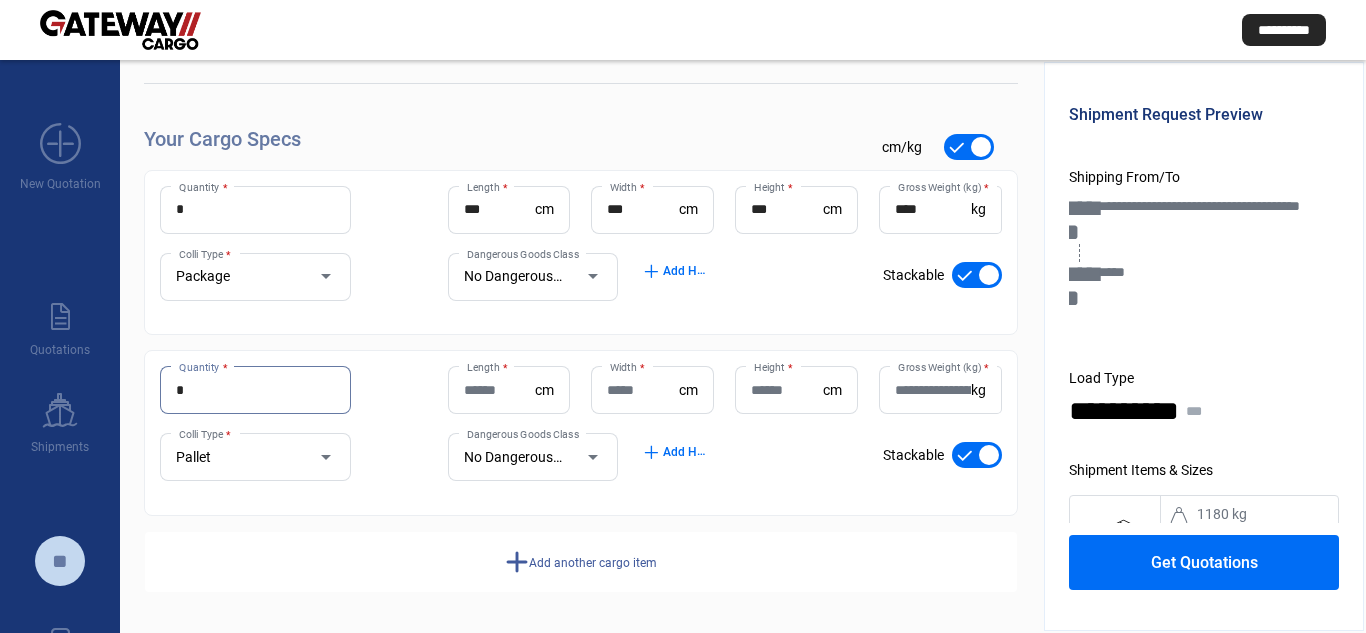 type on "*" 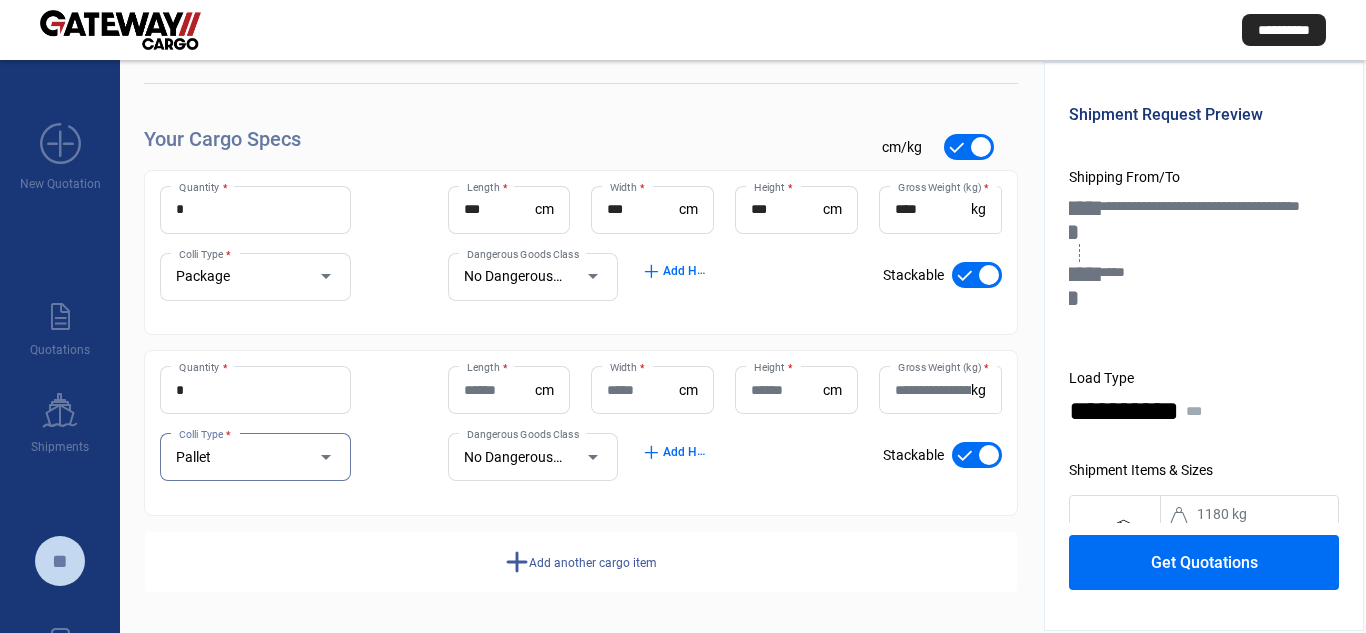 click on "Pallet" at bounding box center (193, 457) 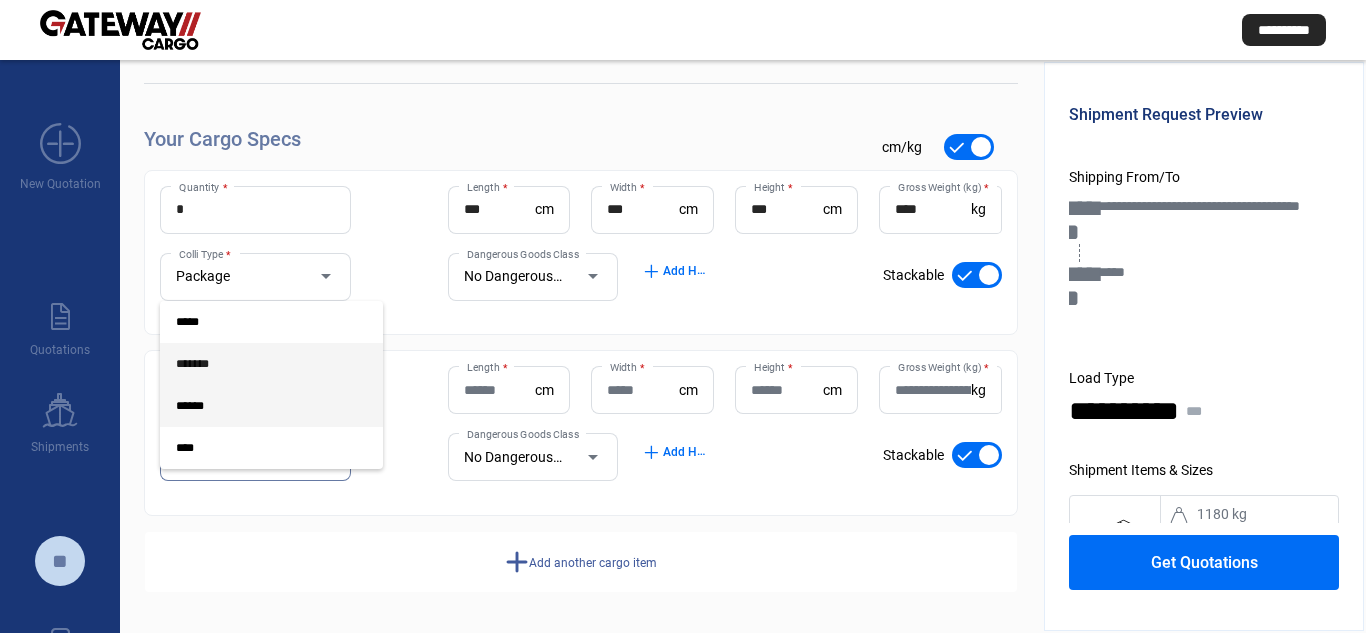 click on "*******" at bounding box center (255, 364) 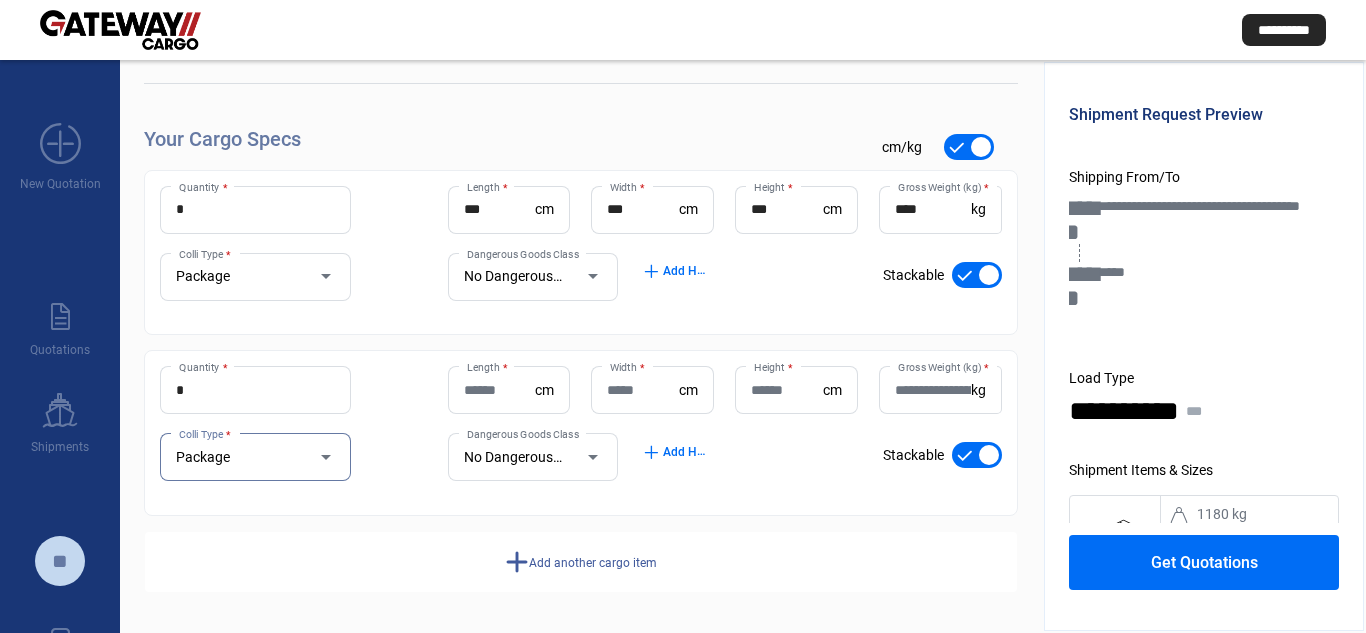 click on "Length  *" at bounding box center [500, 390] 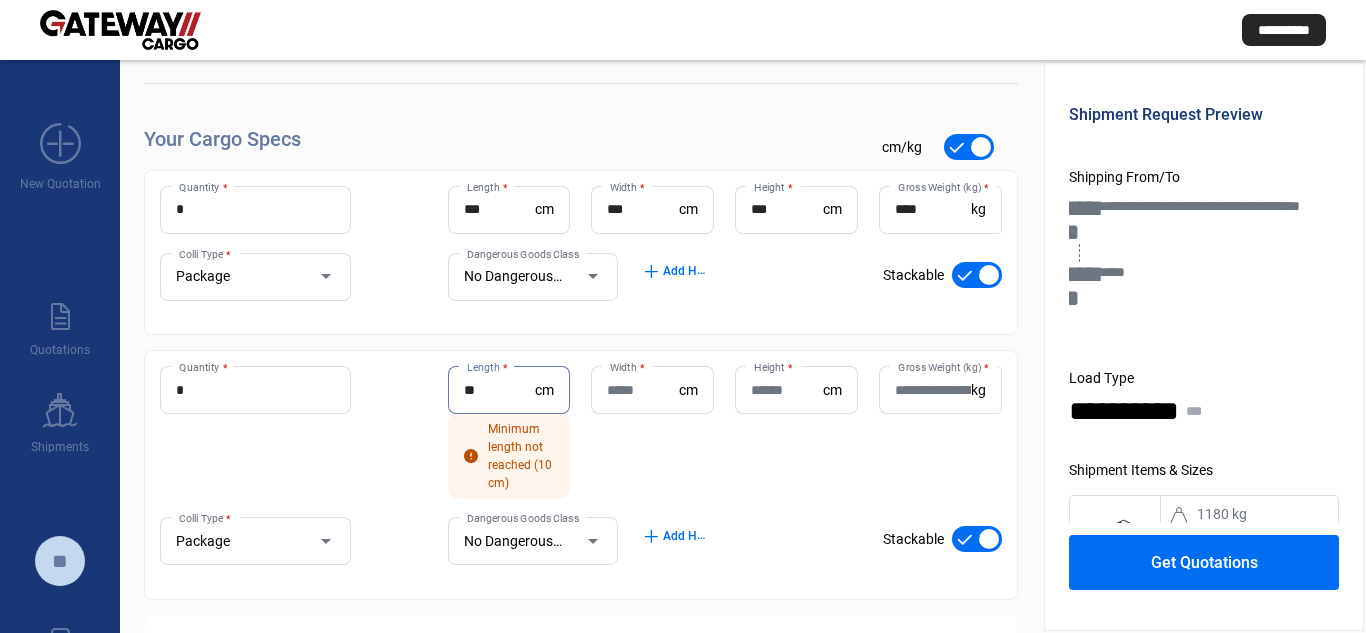 type on "**" 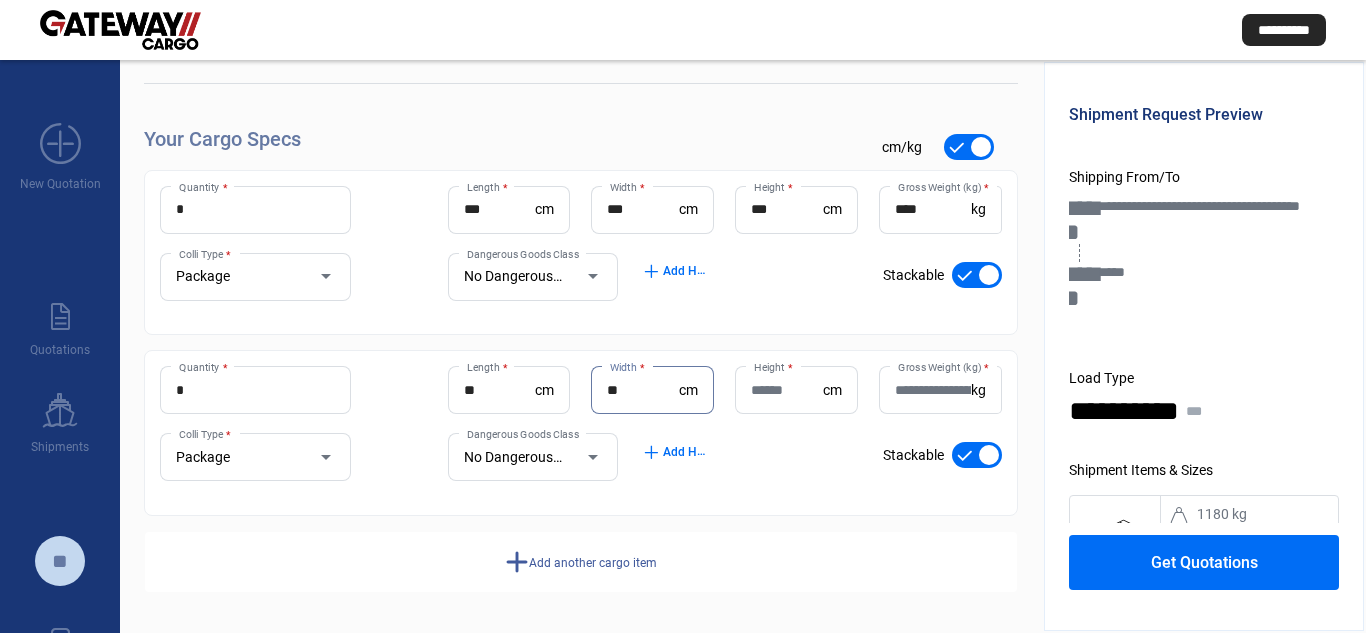 type on "**" 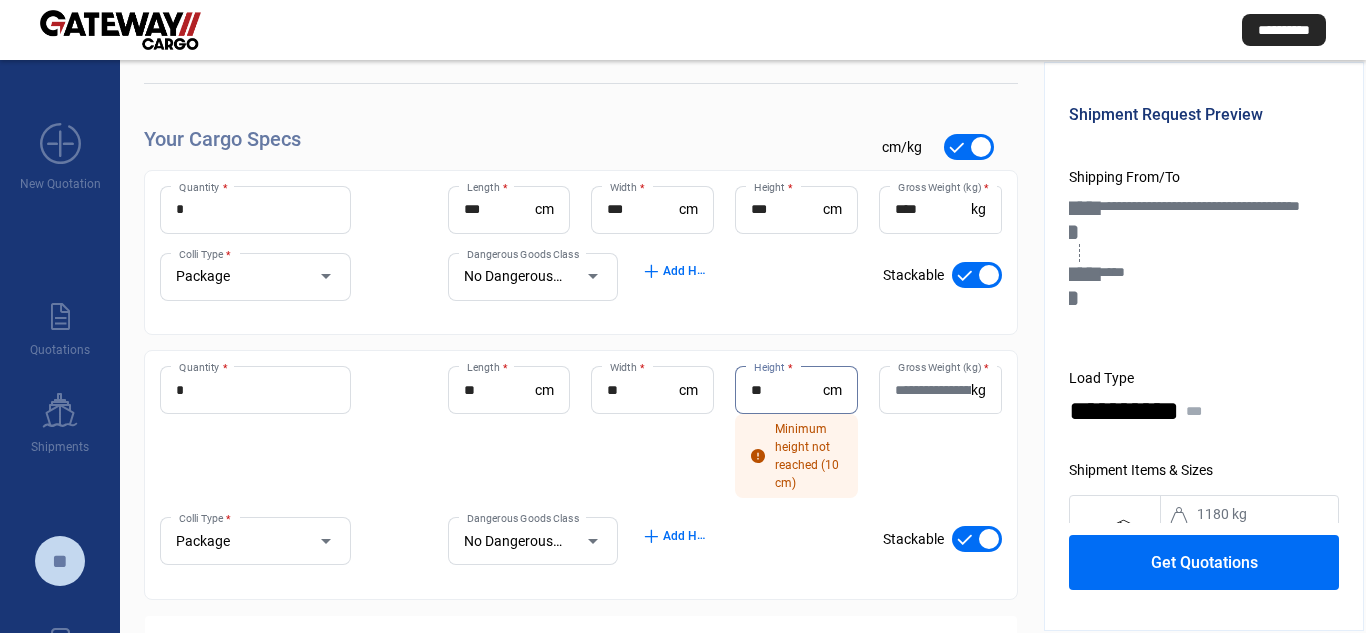 type on "**" 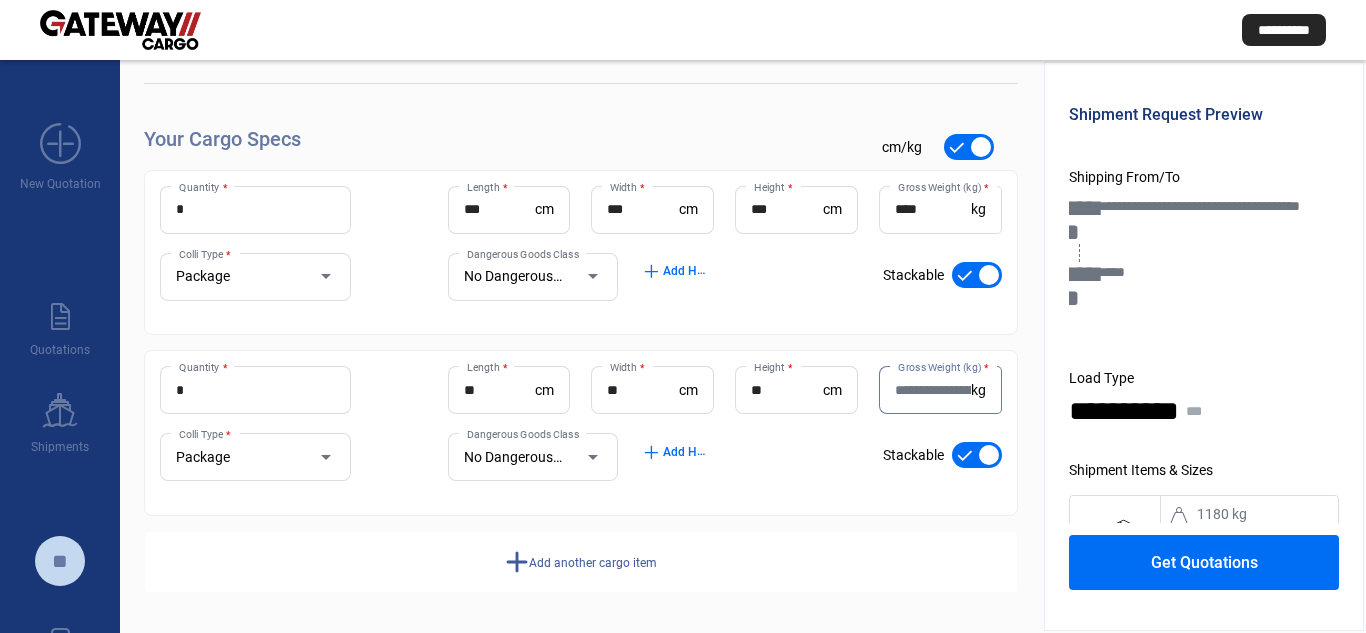 paste on "***" 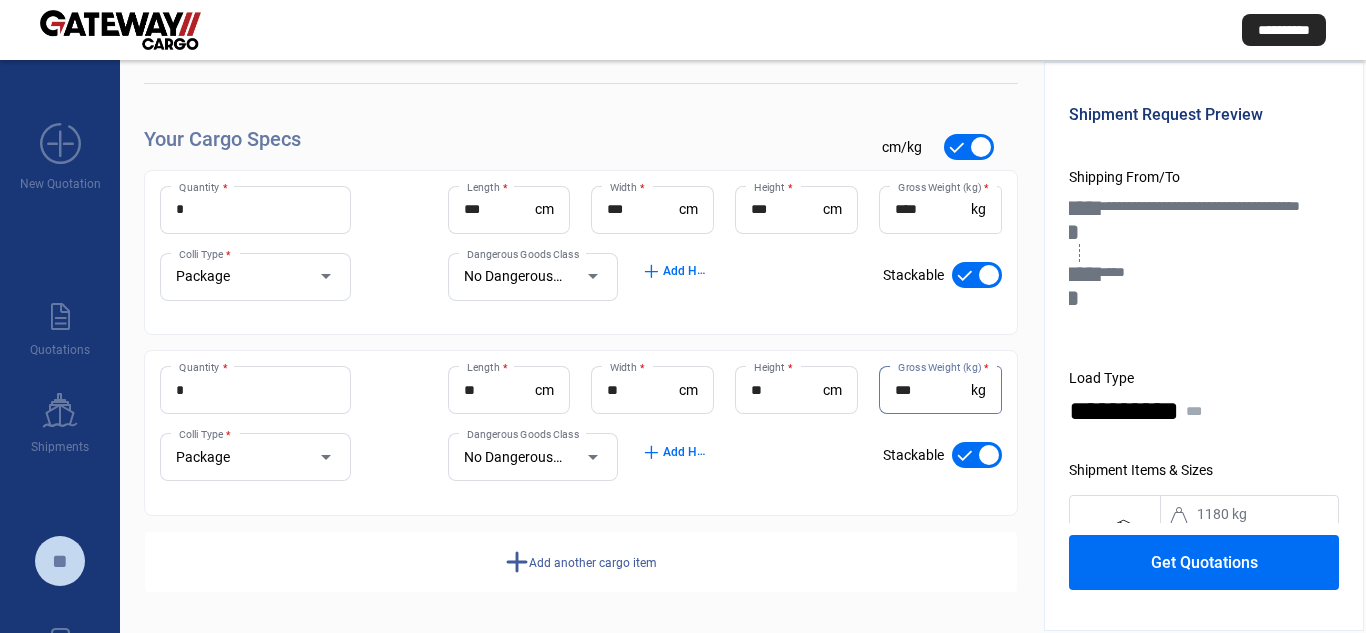 type on "***" 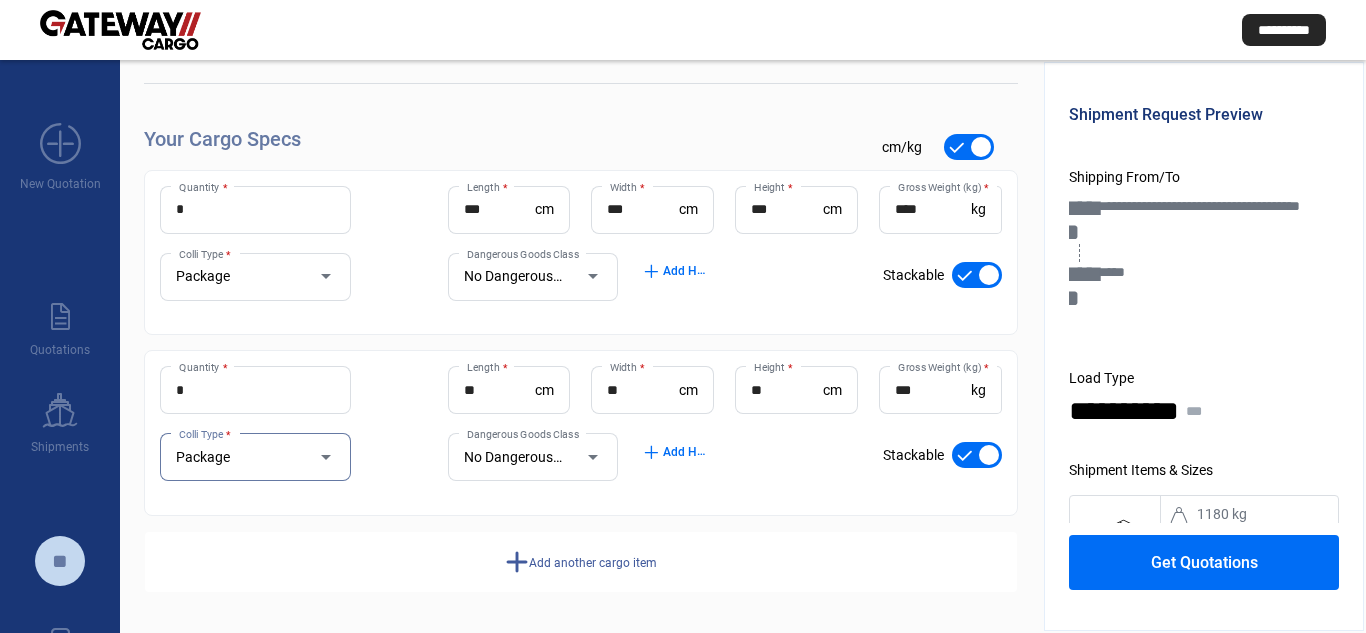 click on "Get Quotations" 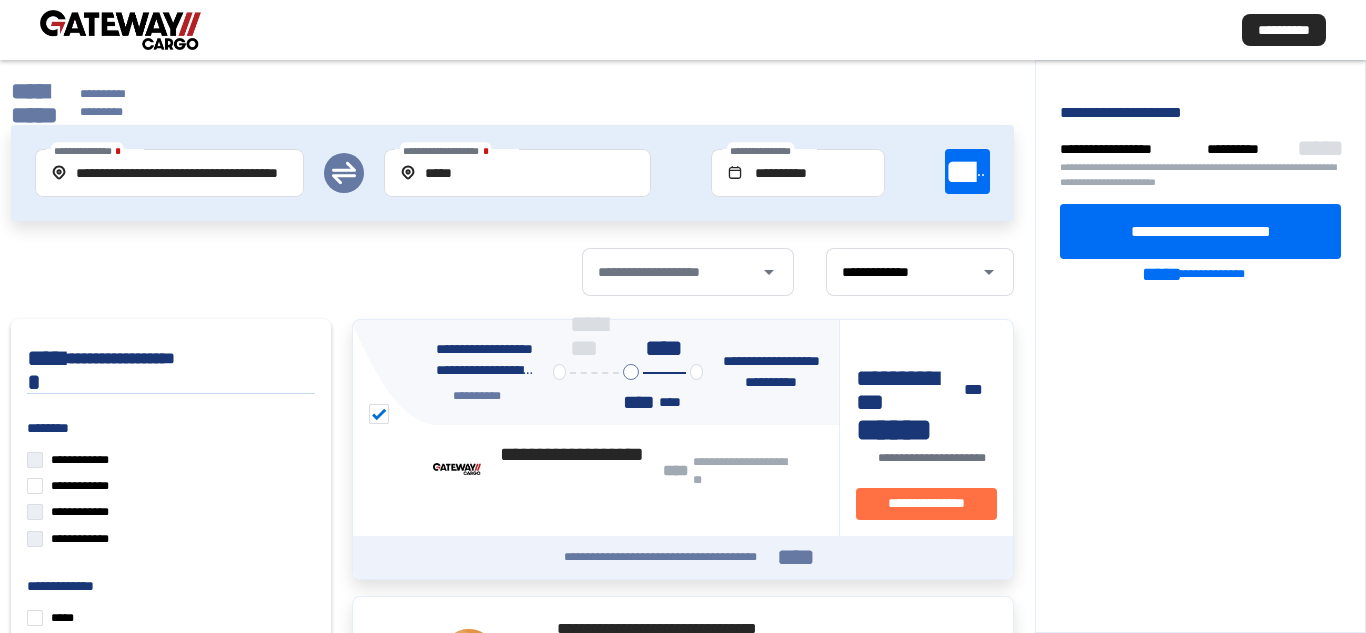 click on "**********" 